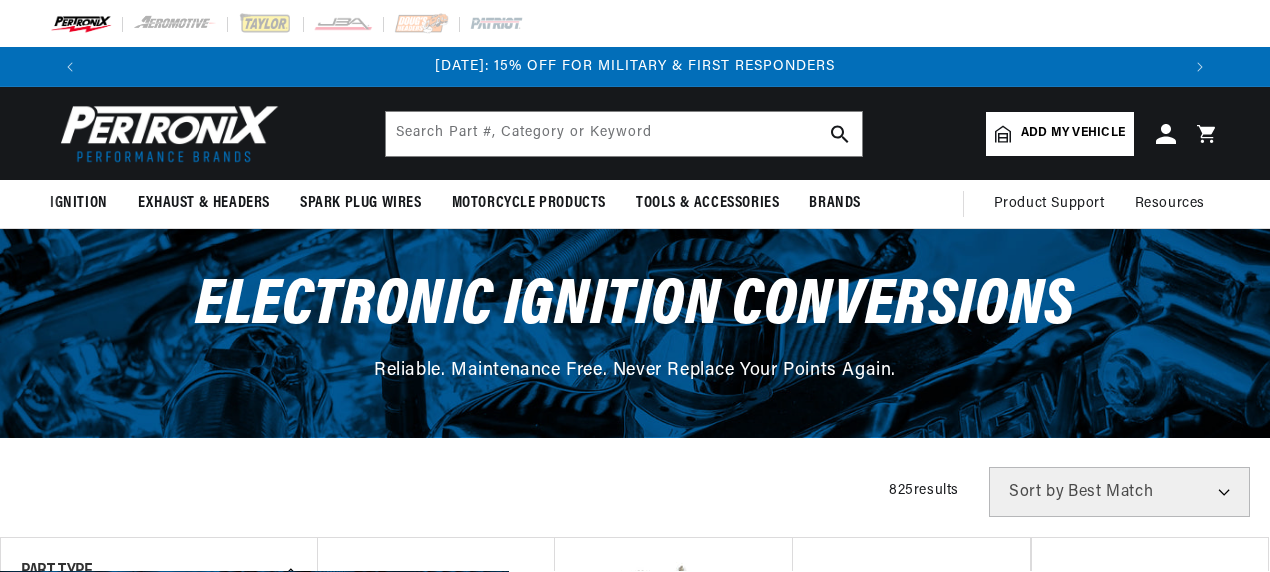 scroll, scrollTop: 0, scrollLeft: 0, axis: both 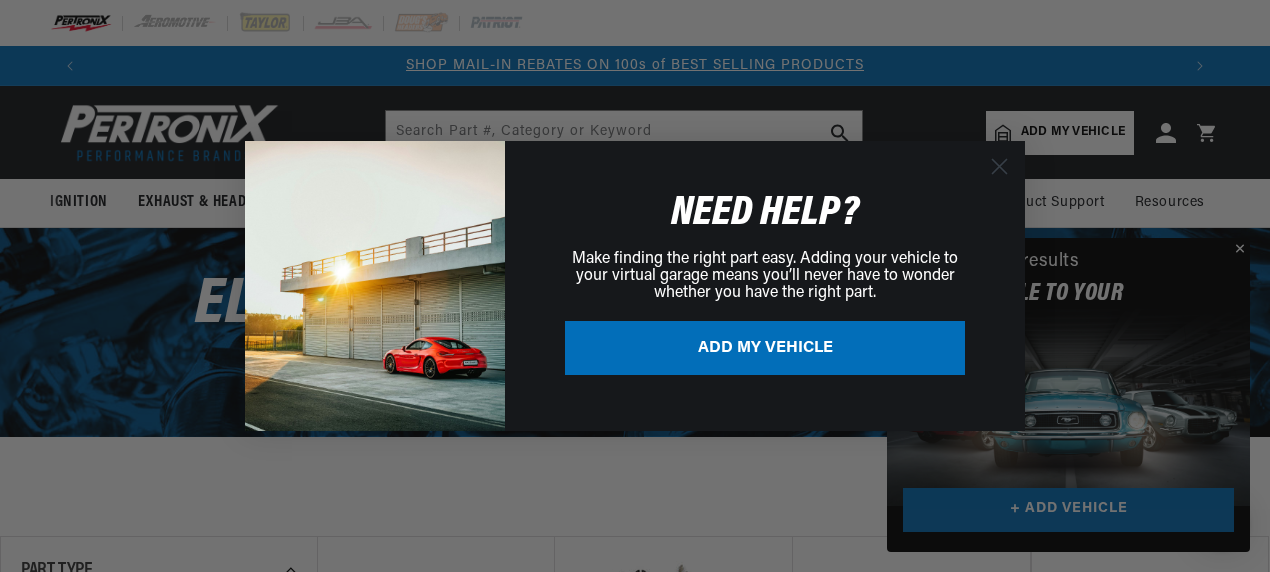 click on "ADD MY VEHICLE" at bounding box center (765, 348) 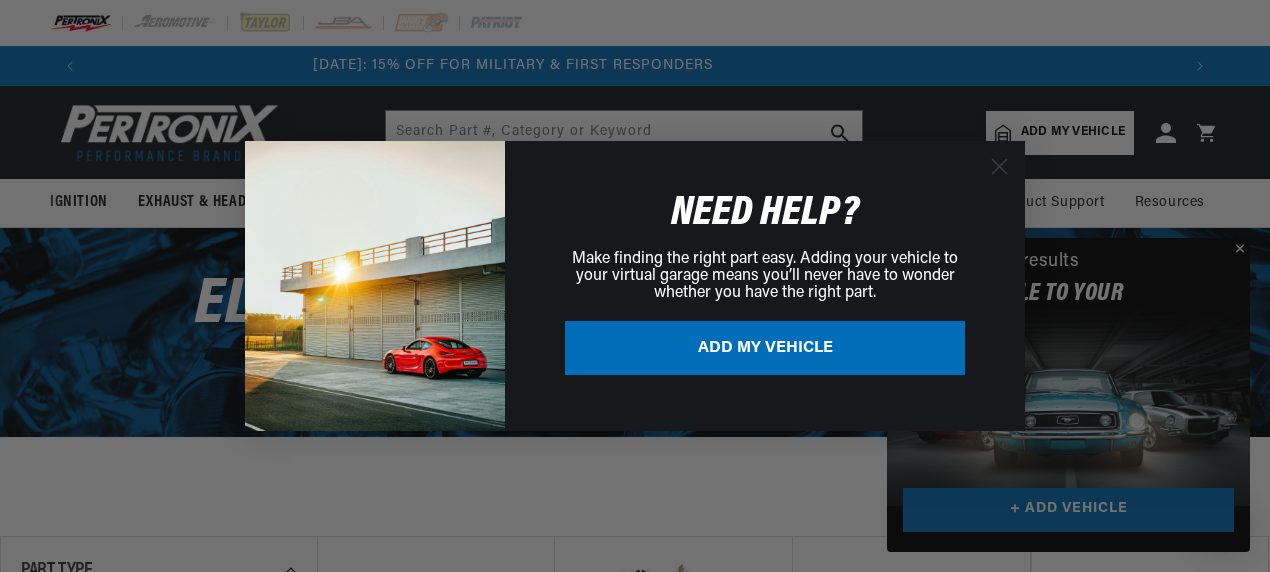 scroll, scrollTop: 0, scrollLeft: 0, axis: both 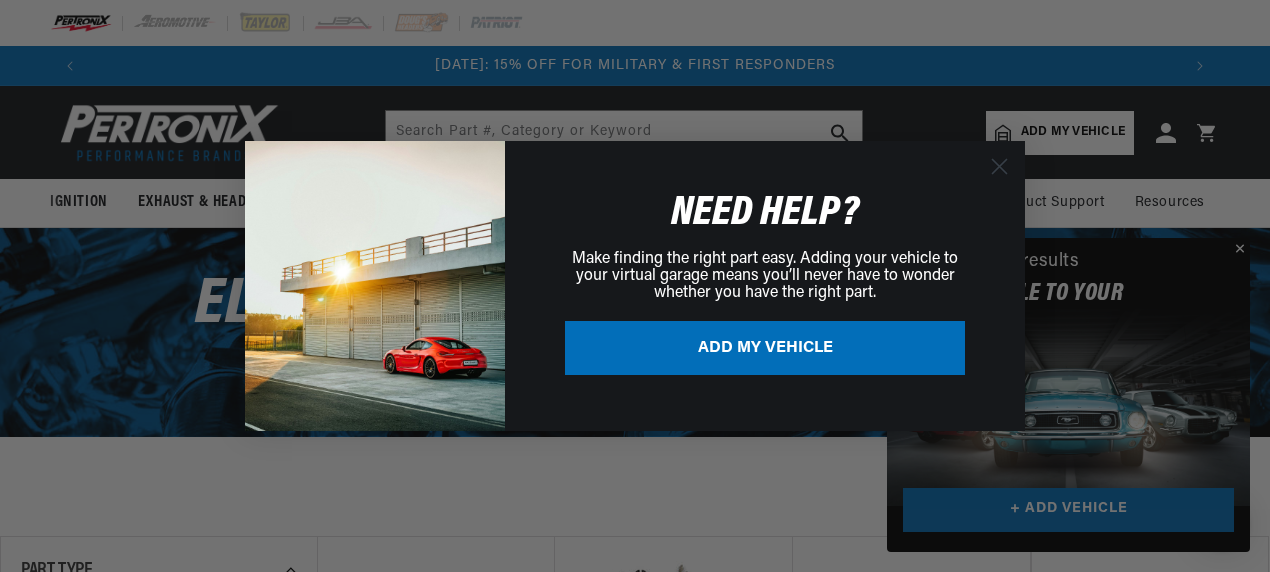 click on "ADD MY VEHICLE" at bounding box center [765, 348] 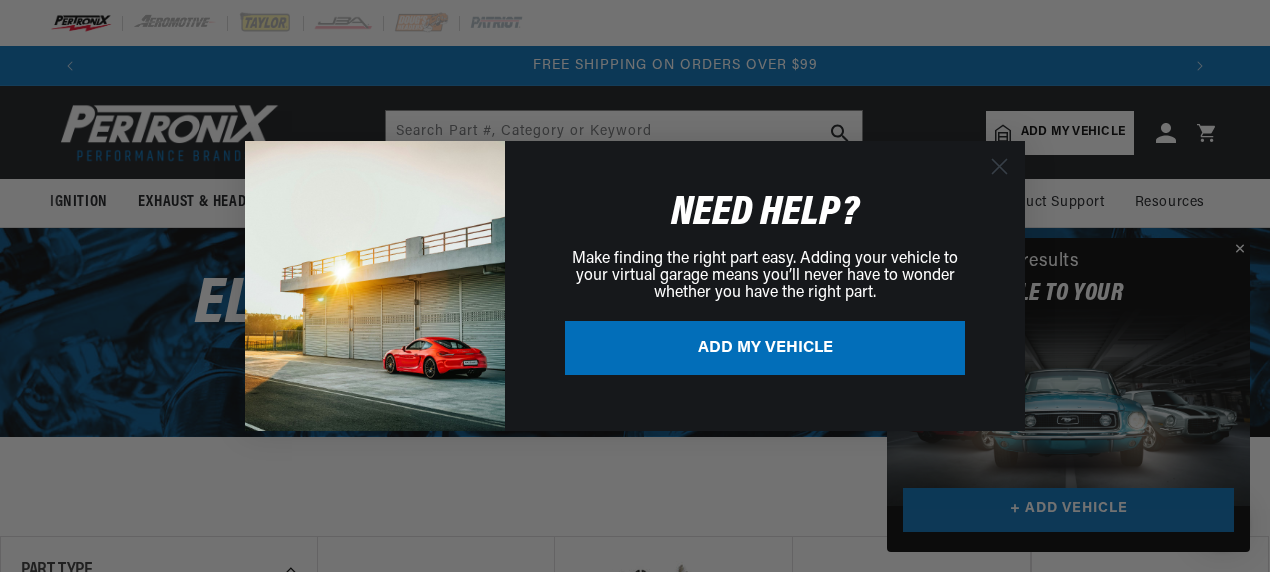 scroll, scrollTop: 0, scrollLeft: 2180, axis: horizontal 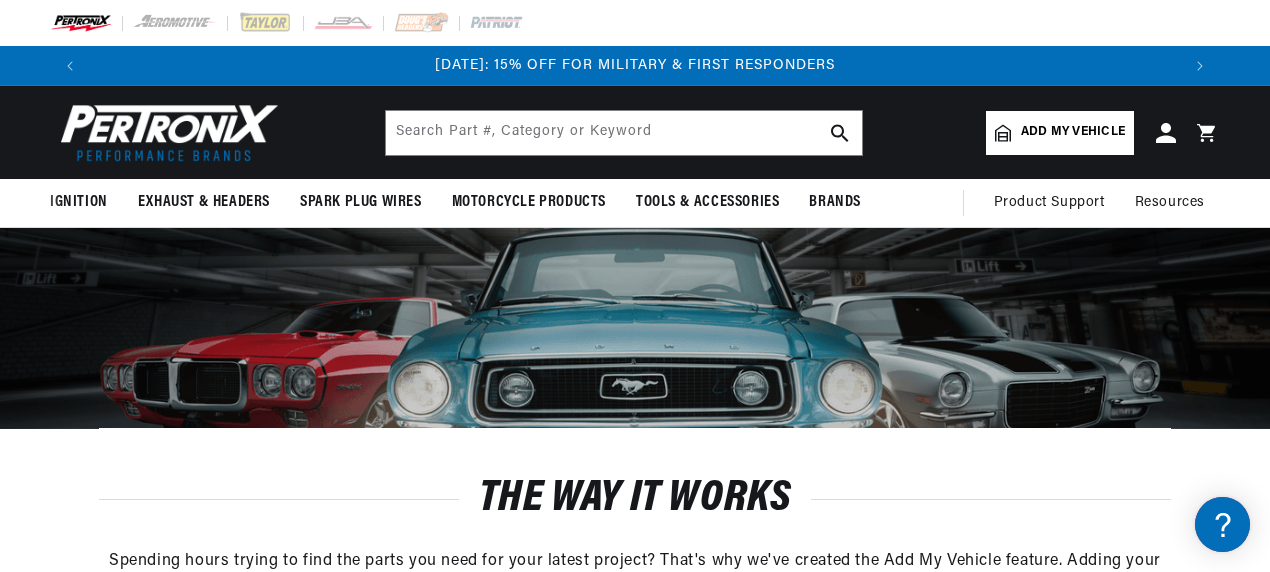 click 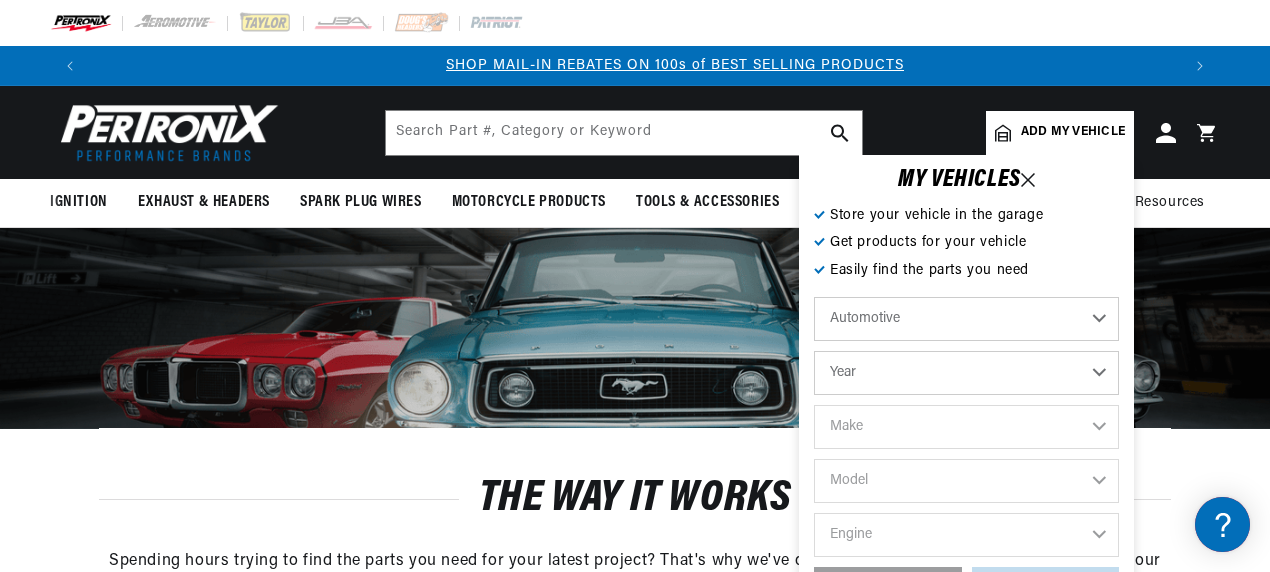 scroll, scrollTop: 0, scrollLeft: 1090, axis: horizontal 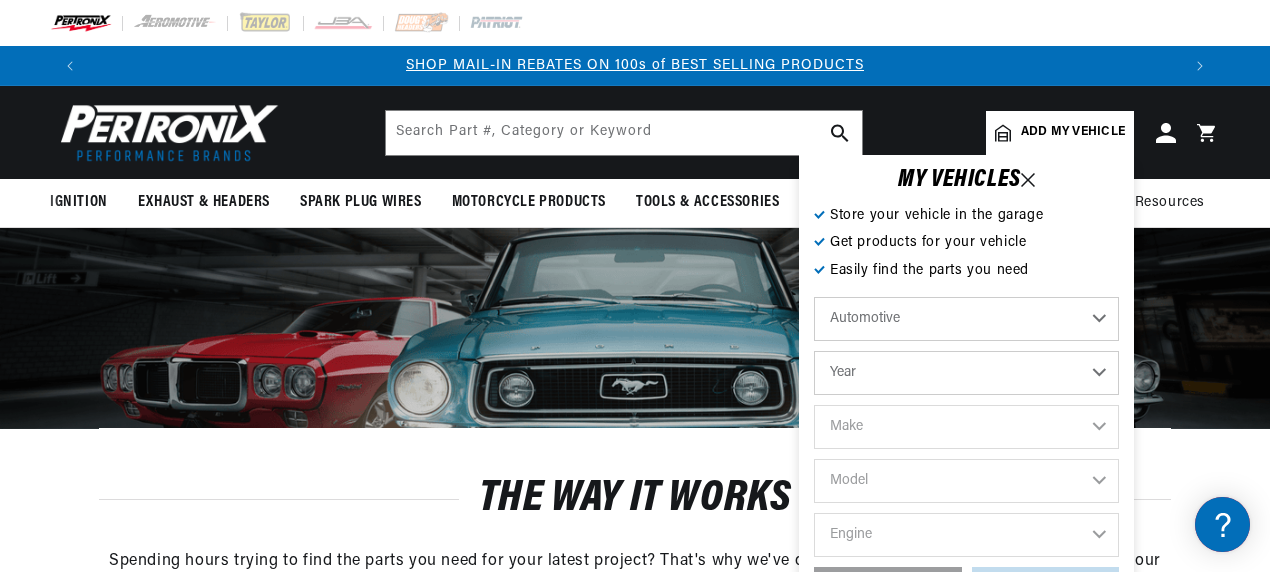 click on "Year
2022
2021
2020
2019
2018
2017
2016
2015
2014
2013
2012
2011
2010
2009
2008
2007
2006
2005
2004
2003
2002
2001
2000
1999
1998
1997
1996
1995
1994
1993
1992
1991
1990
1989
1988
1987
1986 1985" at bounding box center (966, 373) 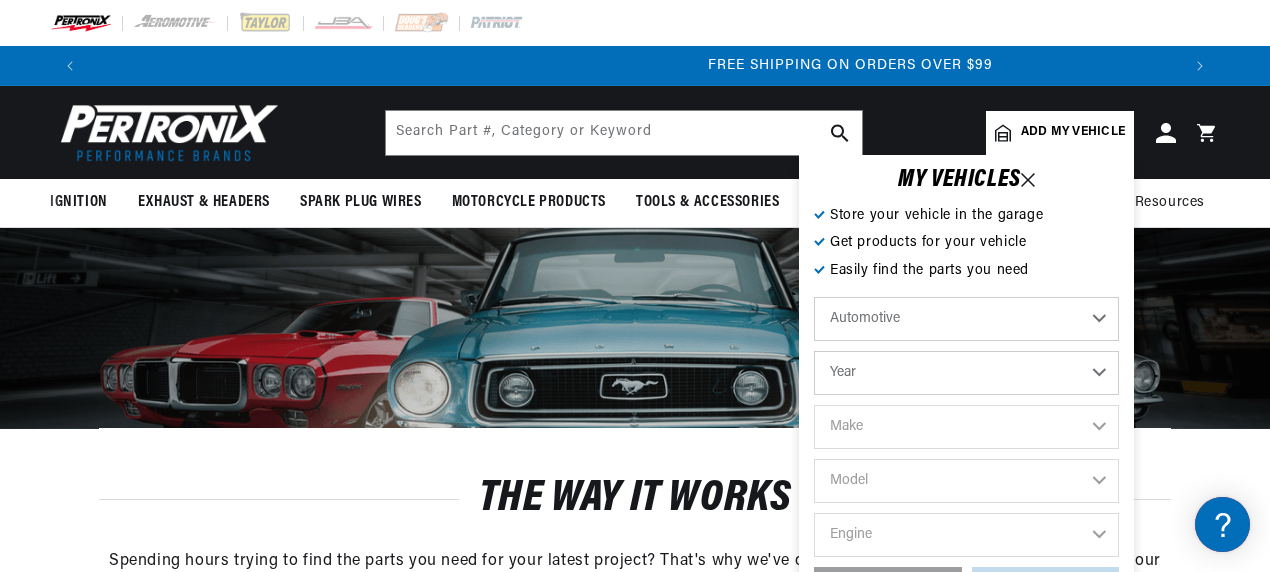 scroll, scrollTop: 0, scrollLeft: 2180, axis: horizontal 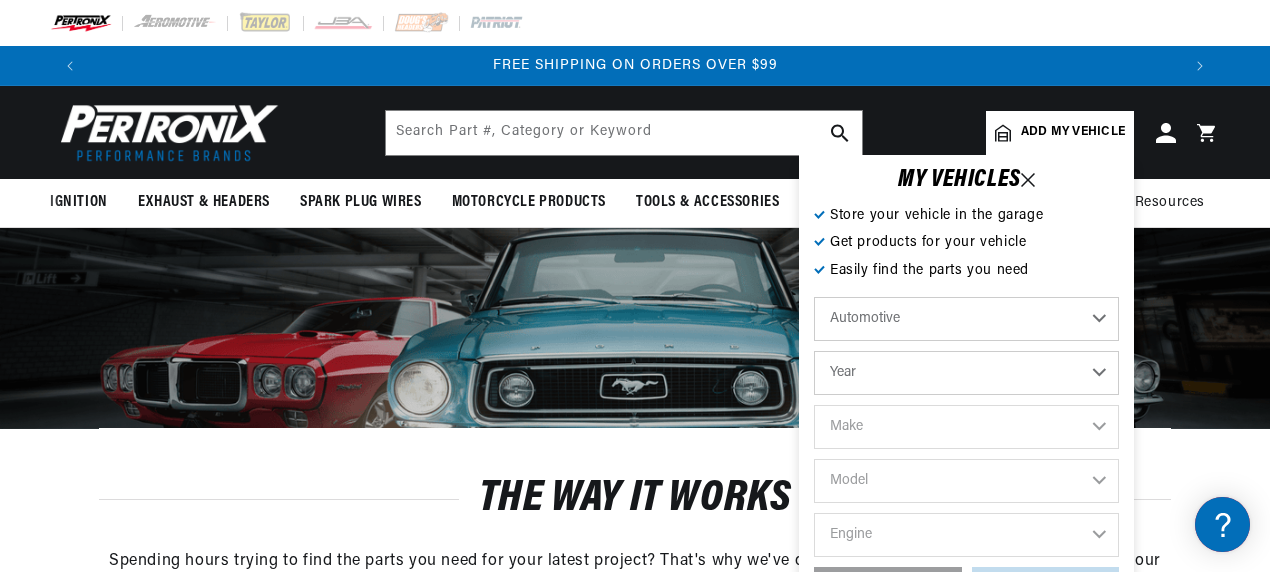 select on "1963" 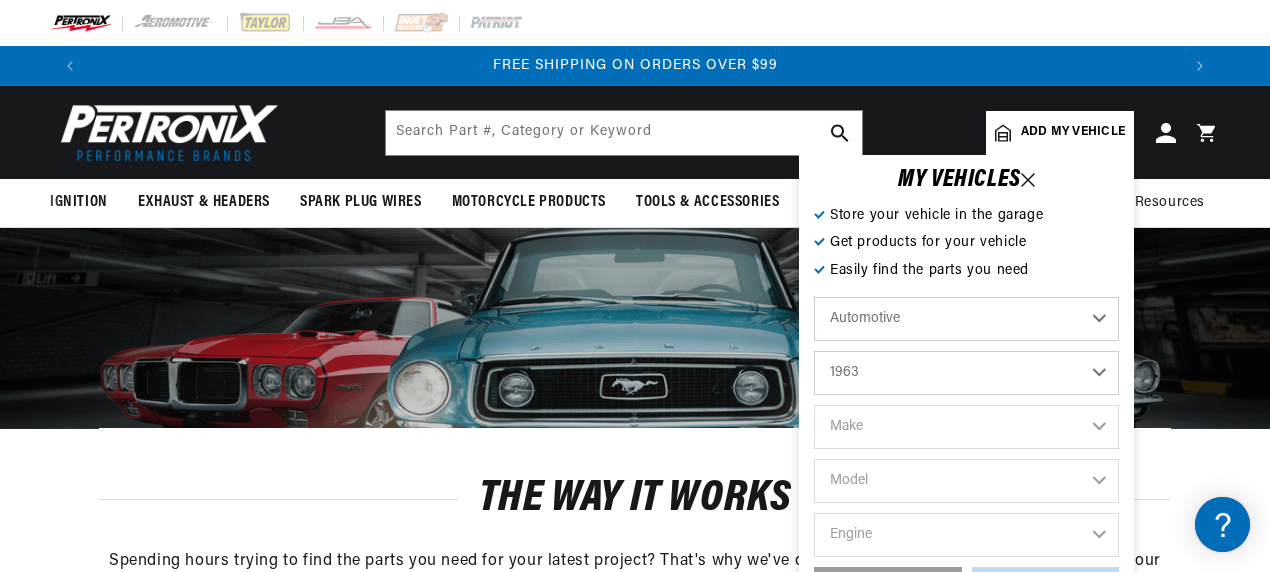 click on "Year
2022
2021
2020
2019
2018
2017
2016
2015
2014
2013
2012
2011
2010
2009
2008
2007
2006
2005
2004
2003
2002
2001
2000
1999
1998
1997
1996
1995
1994
1993
1992
1991
1990
1989
1988
1987
1986 1985" at bounding box center [966, 373] 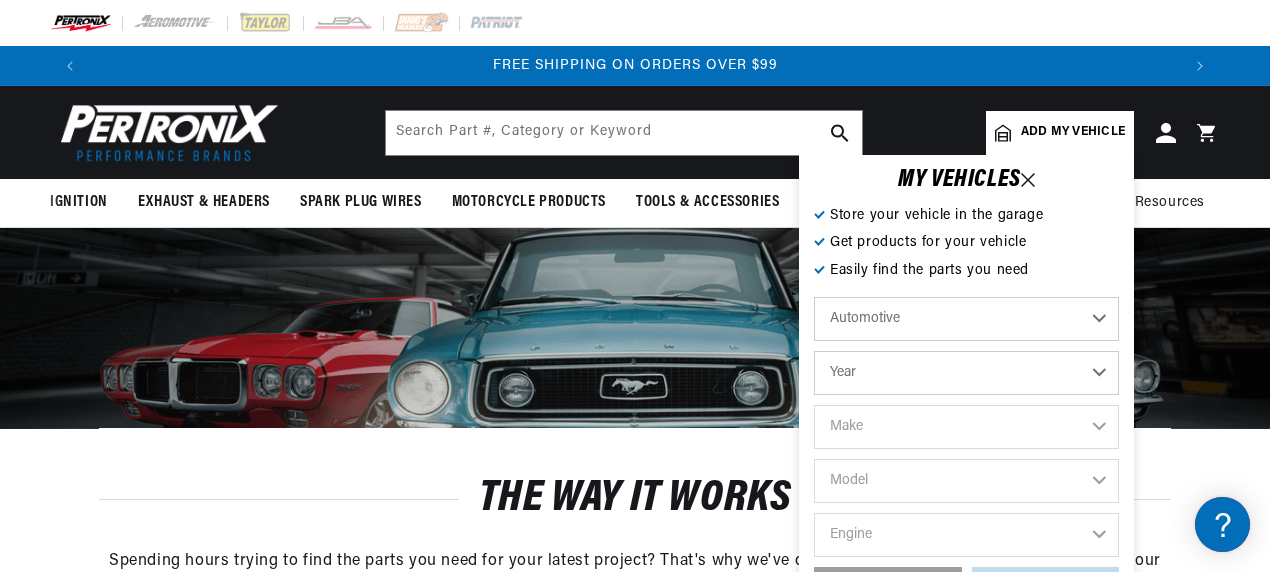 select on "1963" 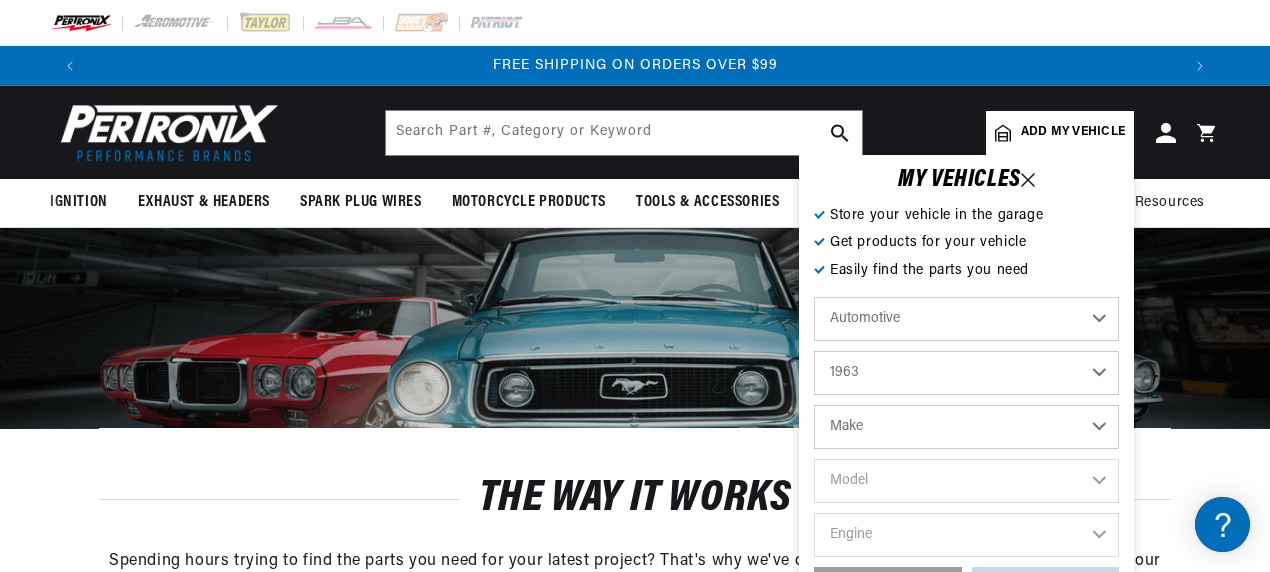 click on "Make
American Motors
Aston Martin
Austin
Austin Healey
Bentley
Buick
Cadillac
Chevrolet
Chrysler
Daimler
Dodge
Ford
GMC
International
Jaguar
Jeep
Lincoln
Lotus
Maserati
Mercedes-Benz
Mercury
MG
Military Vehicles
Morris
Oldsmobile
Plymouth
Pontiac
Porsche
Studebaker
Triumph
Vauxhall
Volkswagen" at bounding box center (966, 427) 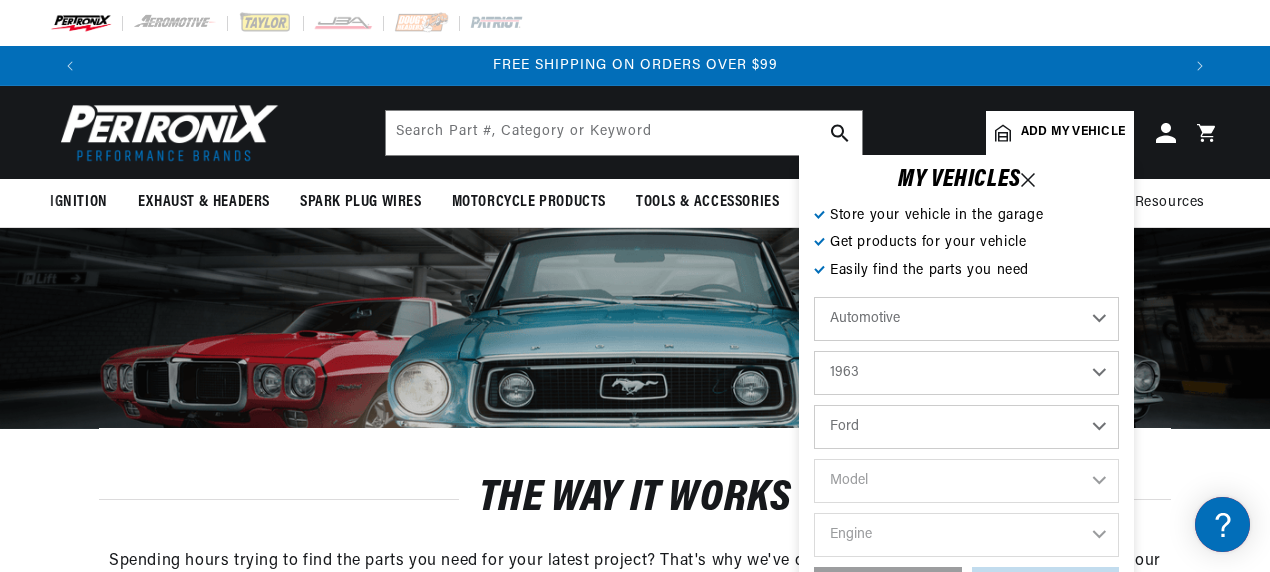 click on "Make
American Motors
Aston Martin
Austin
Austin Healey
Bentley
Buick
Cadillac
Chevrolet
Chrysler
Daimler
Dodge
Ford
GMC
International
Jaguar
Jeep
Lincoln
Lotus
Maserati
Mercedes-Benz
Mercury
MG
Military Vehicles
Morris
Oldsmobile
Plymouth
Pontiac
Porsche
Studebaker
Triumph
Vauxhall
Volkswagen" at bounding box center [966, 427] 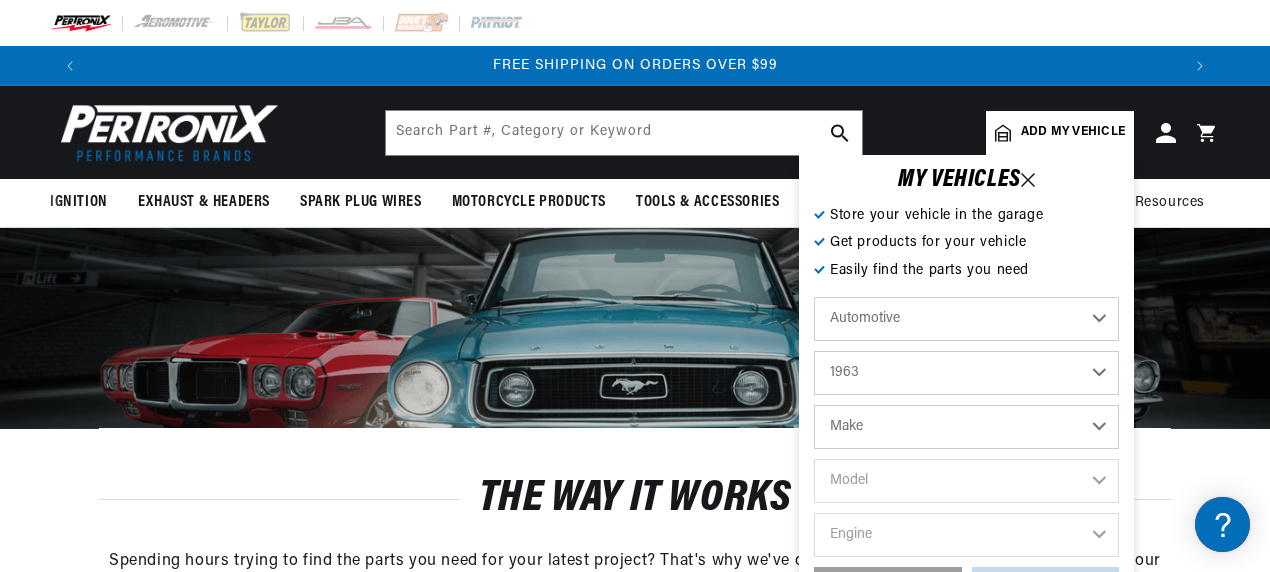 select on "Ford" 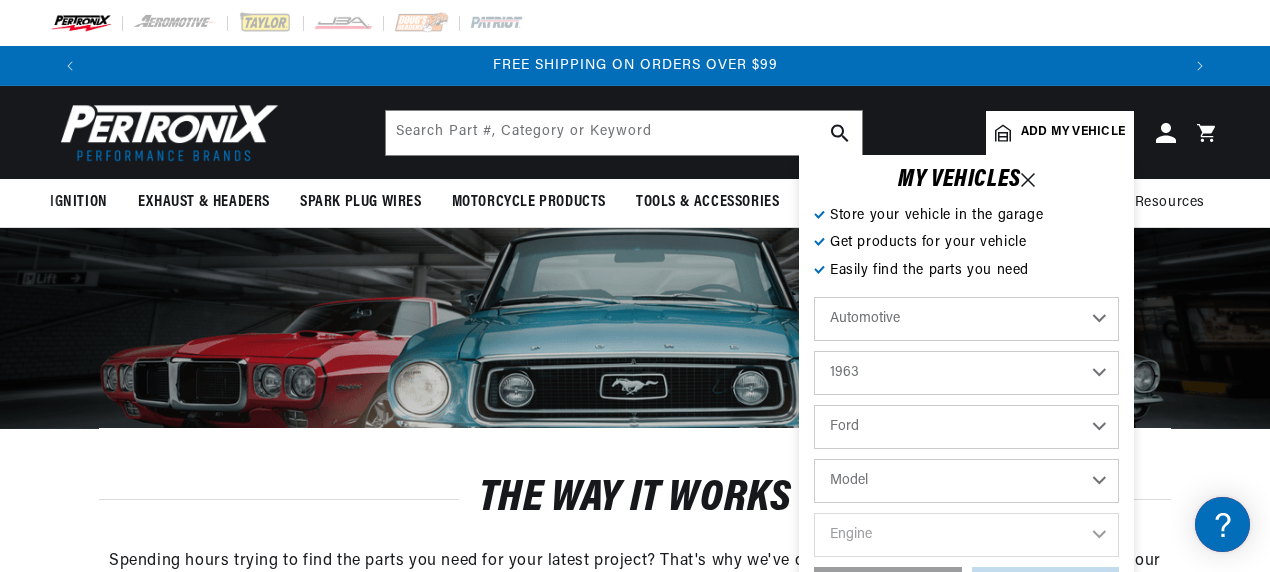 click on "Model
300
Club Wagon
Country Sedan
Country Squire
Econoline
F-100
F-250
F-350
Fairlane
Falcon
Falcon Sedan Delivery
Galaxie
Galaxie 500
Ranch Wagon
Ranchero
Sprint
Thunderbird" at bounding box center [966, 481] 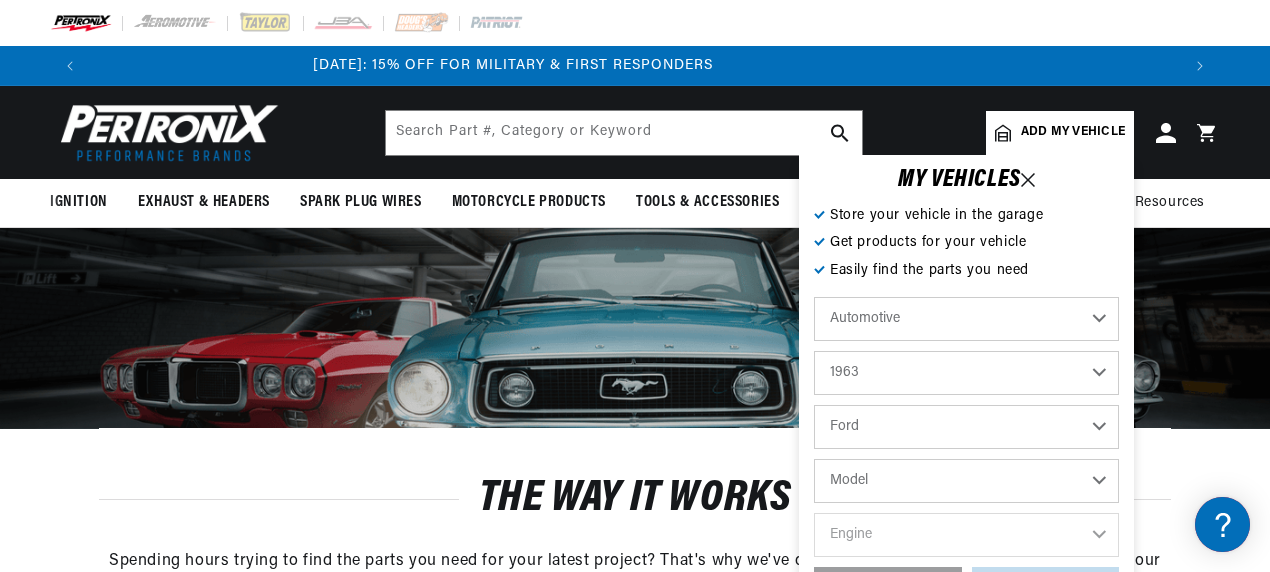 scroll, scrollTop: 0, scrollLeft: 0, axis: both 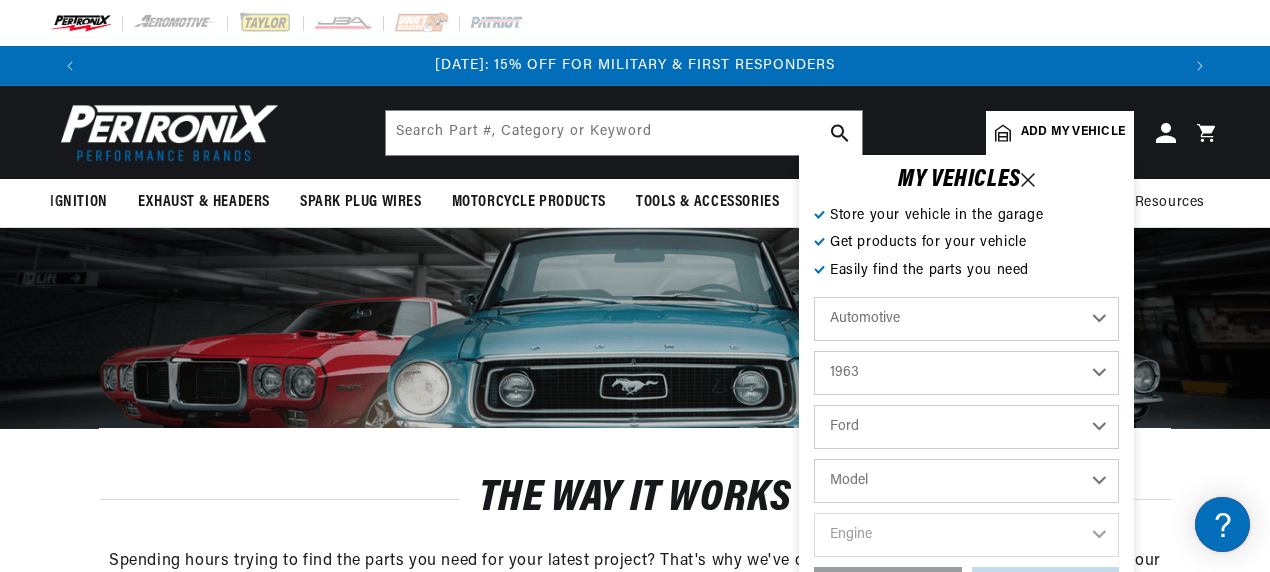 select on "Falcon" 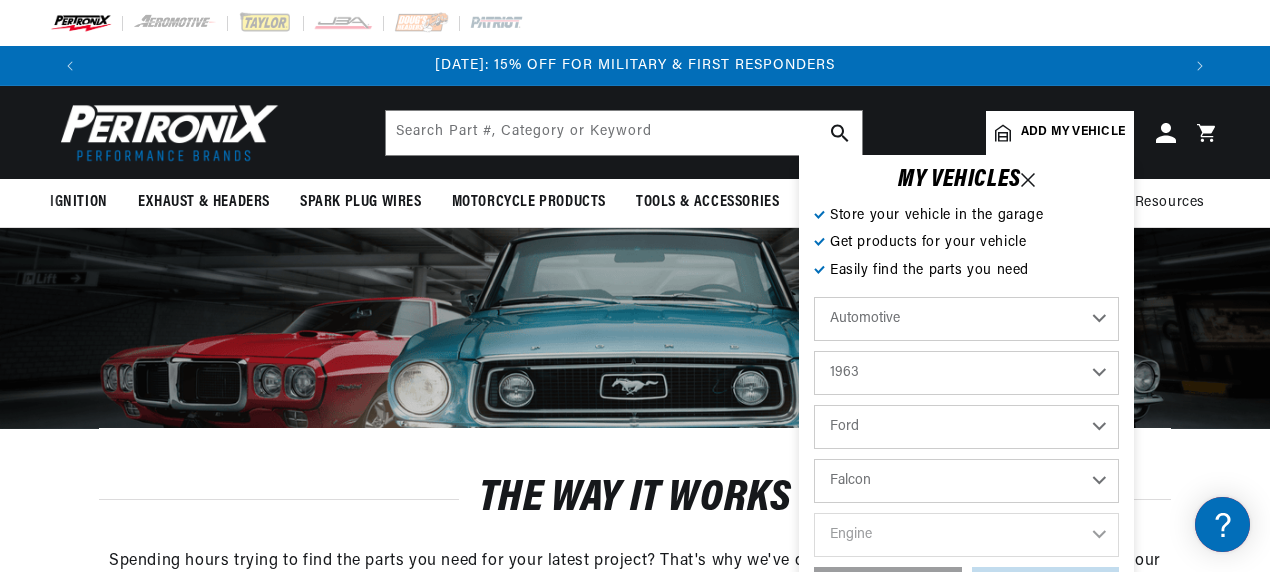 click on "Model
300
Club Wagon
Country Sedan
Country Squire
Econoline
F-100
F-250
F-350
Fairlane
Falcon
Falcon Sedan Delivery
Galaxie
Galaxie 500
Ranch Wagon
Ranchero
Sprint
Thunderbird" at bounding box center (966, 481) 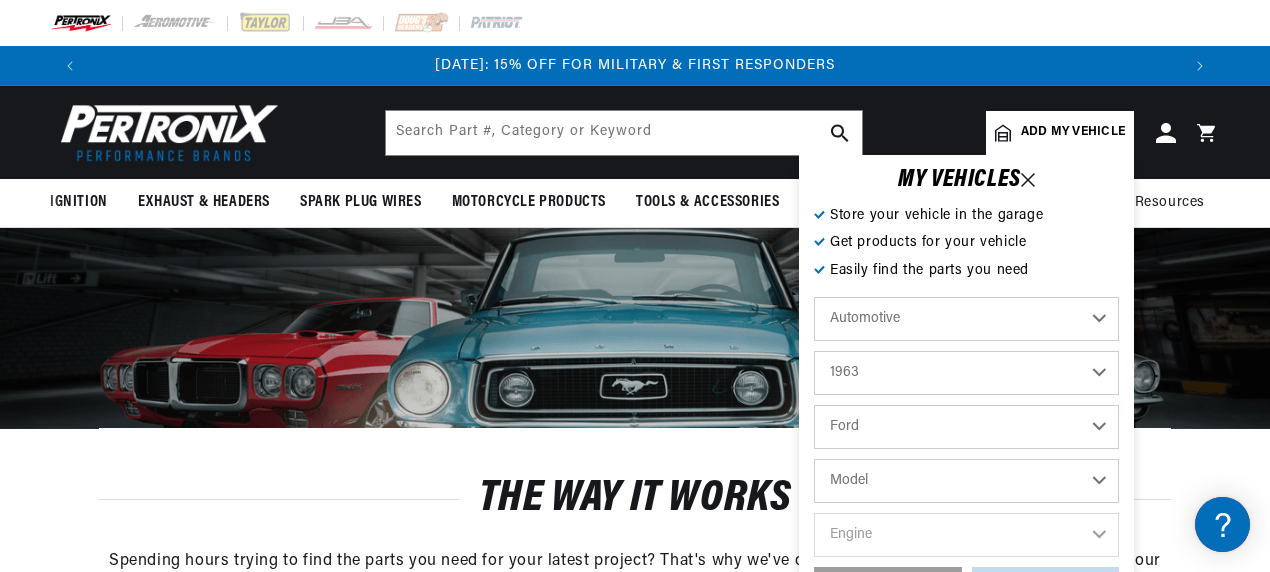select on "Falcon" 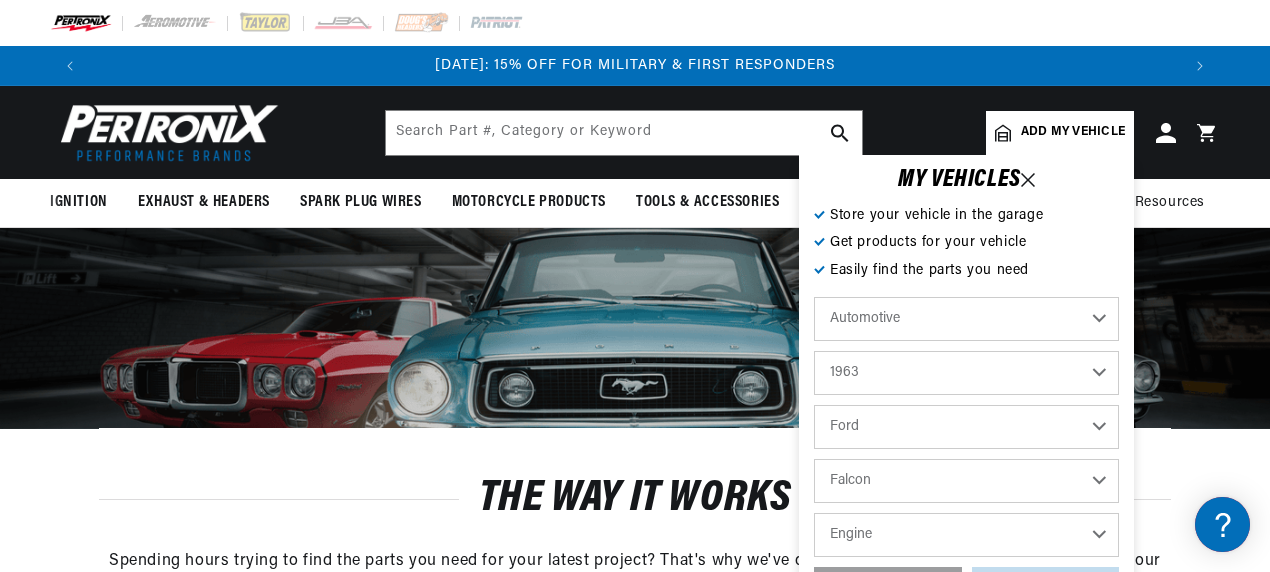 click on "Engine
4.1L
144cid / 2.4L
170cid / 2.8L
200cid / 3.3L
220cid / 3.6L
221cid / 3.6L
223cid / 3.6L
260cid / 4.3L
262cid / 4.3L" at bounding box center [966, 535] 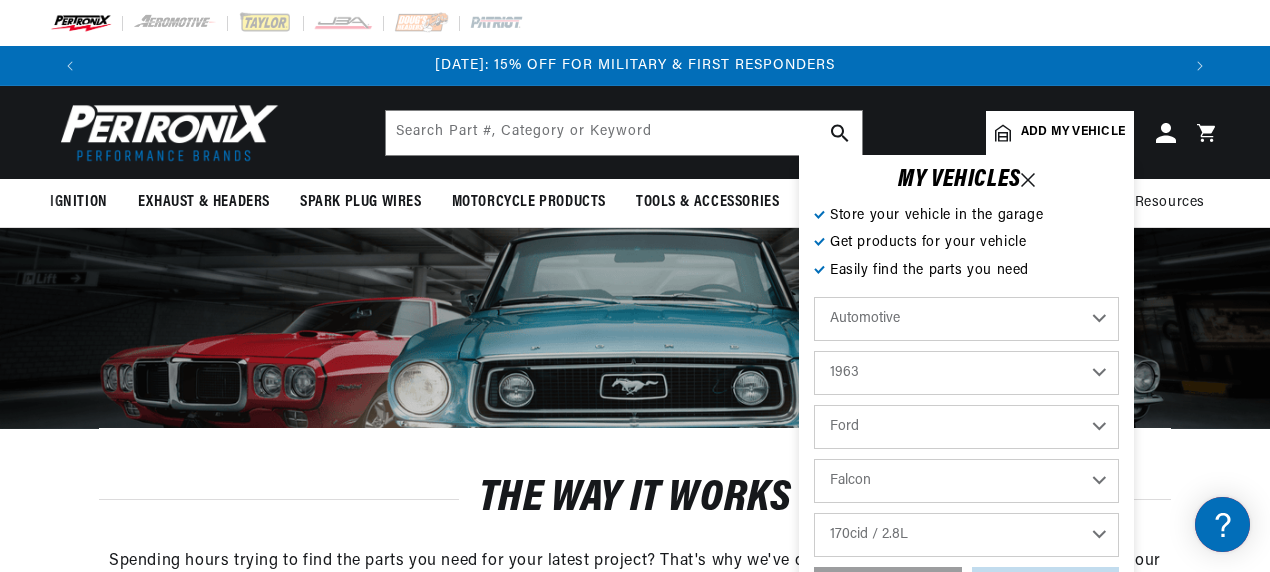 click on "Engine
4.1L
144cid / 2.4L
170cid / 2.8L
200cid / 3.3L
220cid / 3.6L
221cid / 3.6L
223cid / 3.6L
260cid / 4.3L
262cid / 4.3L" at bounding box center (966, 535) 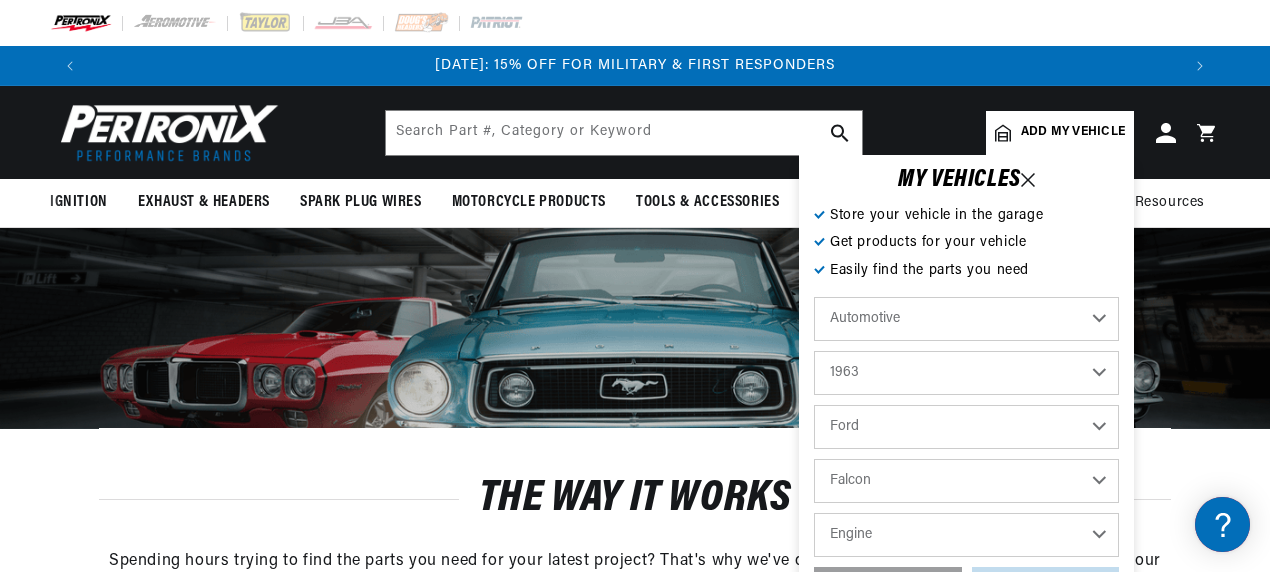 select on "170cid-2.8L" 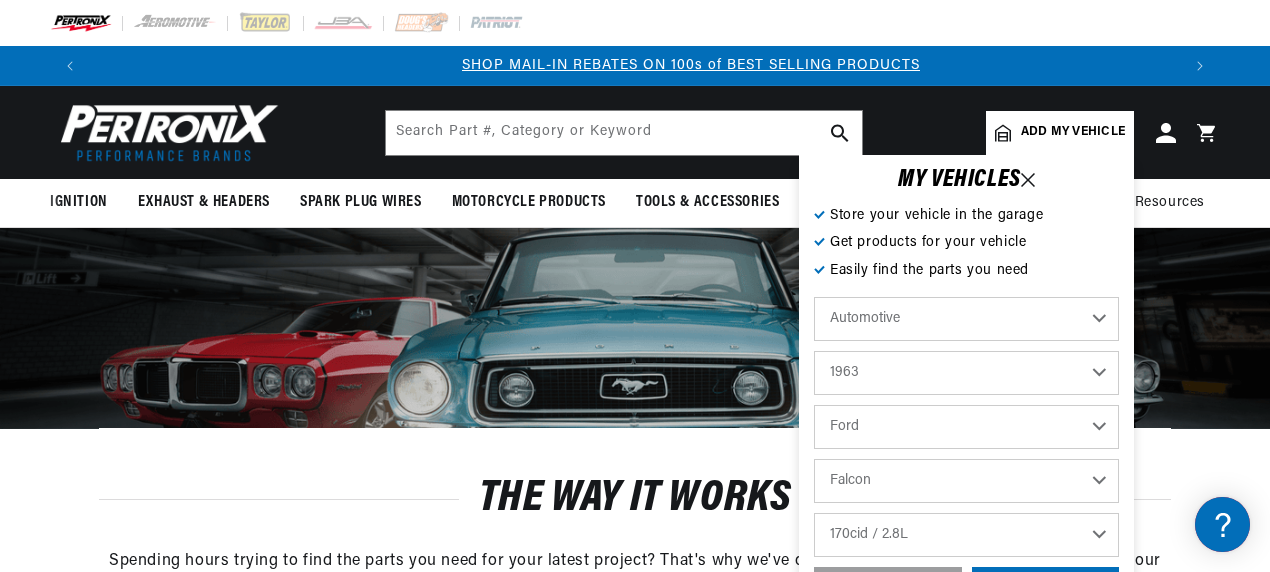 scroll, scrollTop: 0, scrollLeft: 1090, axis: horizontal 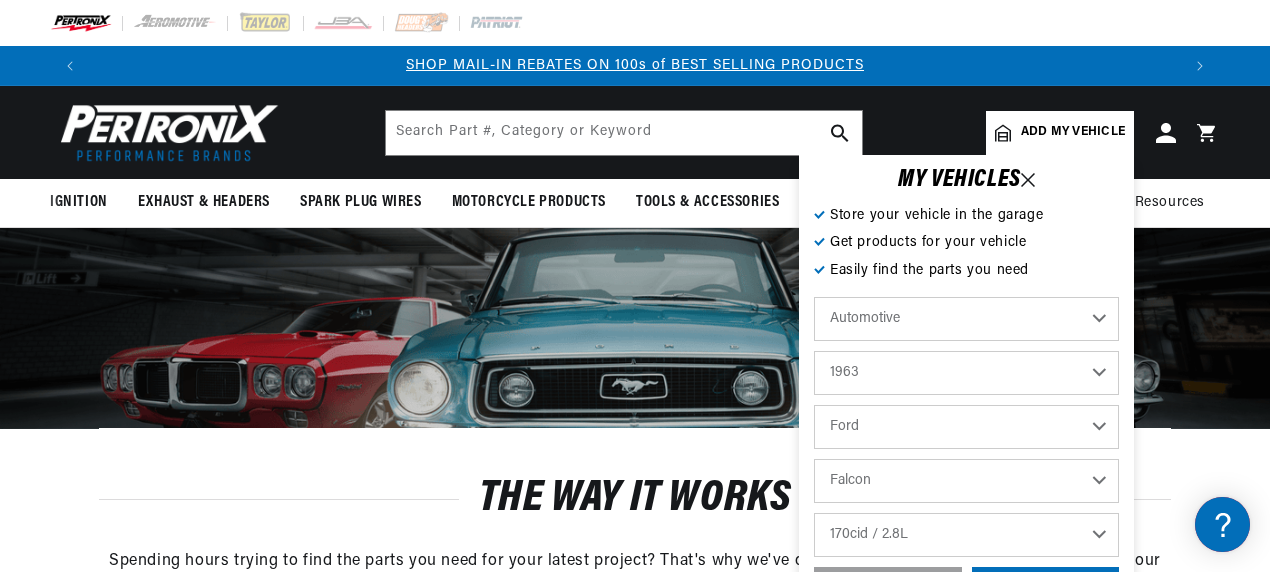 drag, startPoint x: 1240, startPoint y: 339, endPoint x: 1237, endPoint y: 384, distance: 45.099888 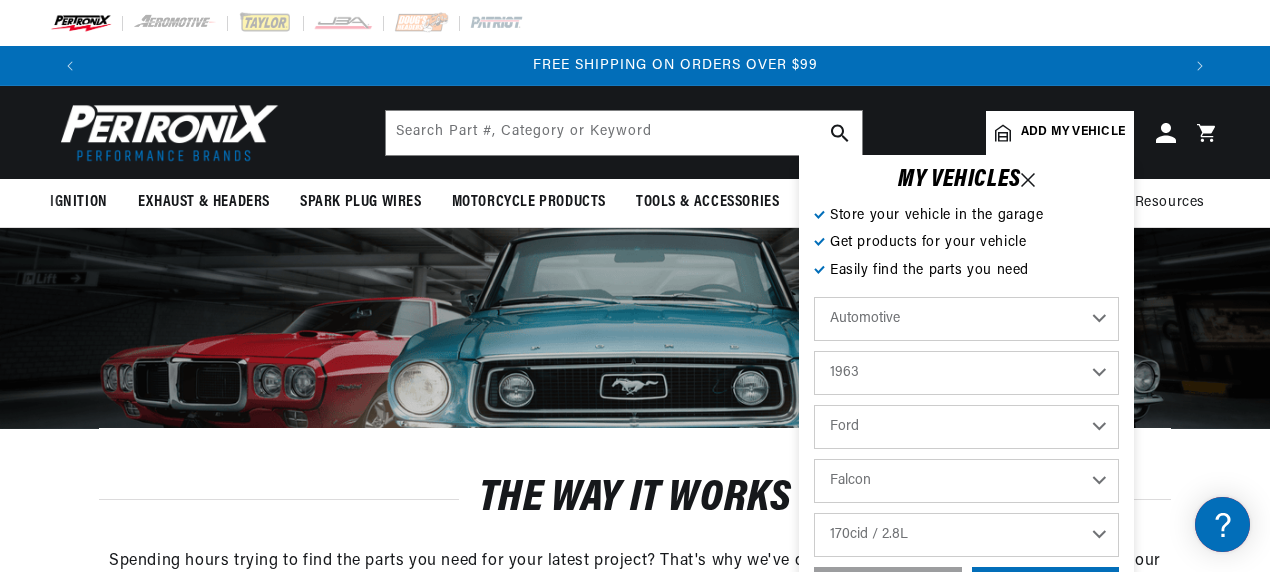 scroll, scrollTop: 0, scrollLeft: 2180, axis: horizontal 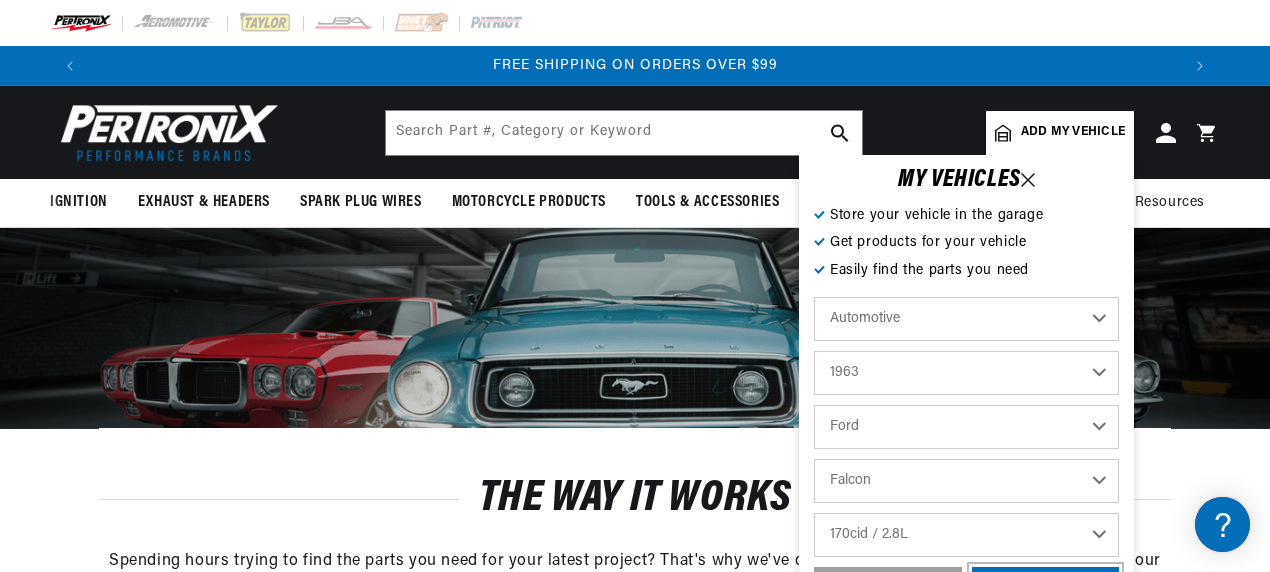 click on "GO!" at bounding box center [1046, 589] 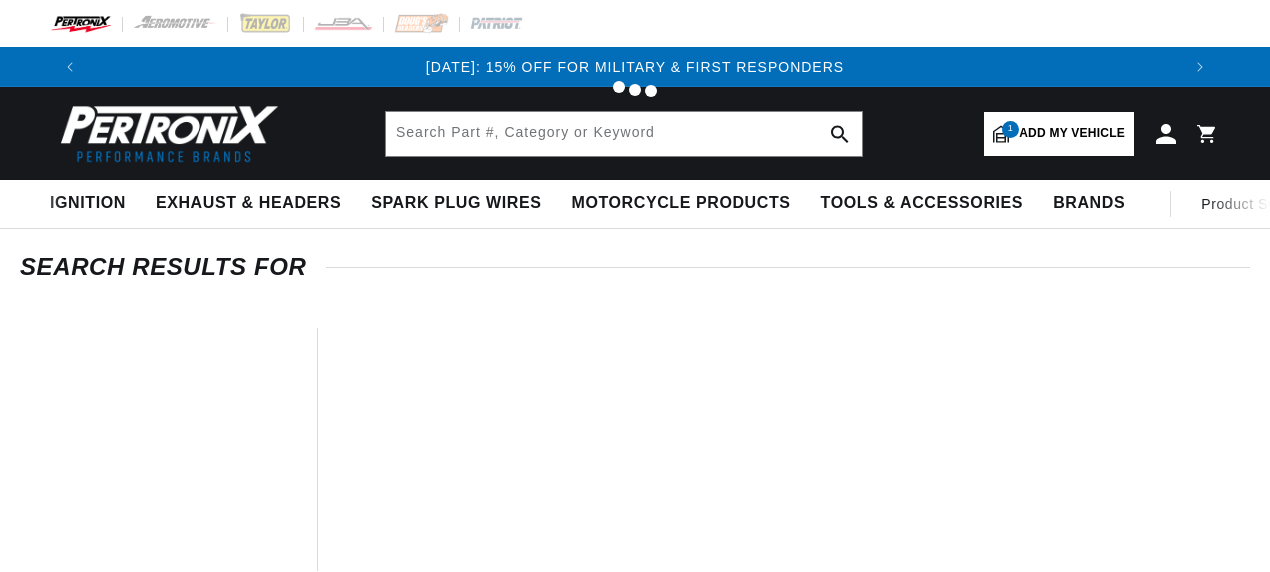 scroll, scrollTop: 0, scrollLeft: 0, axis: both 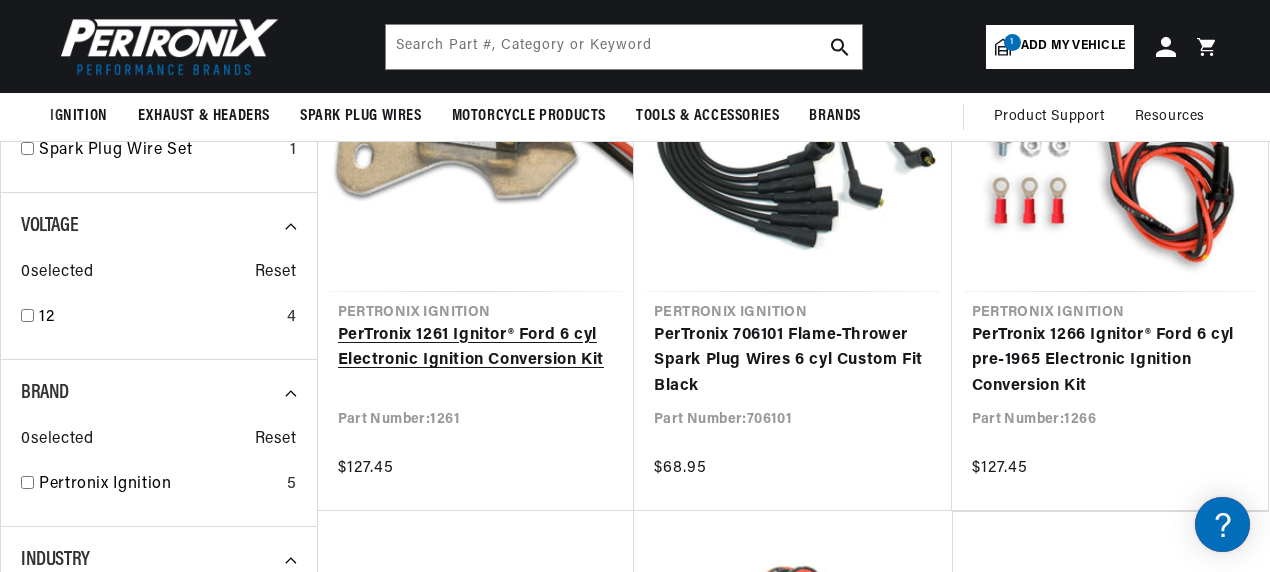 click on "PerTronix 1261 Ignitor® Ford 6 cyl Electronic Ignition Conversion Kit" at bounding box center (476, 348) 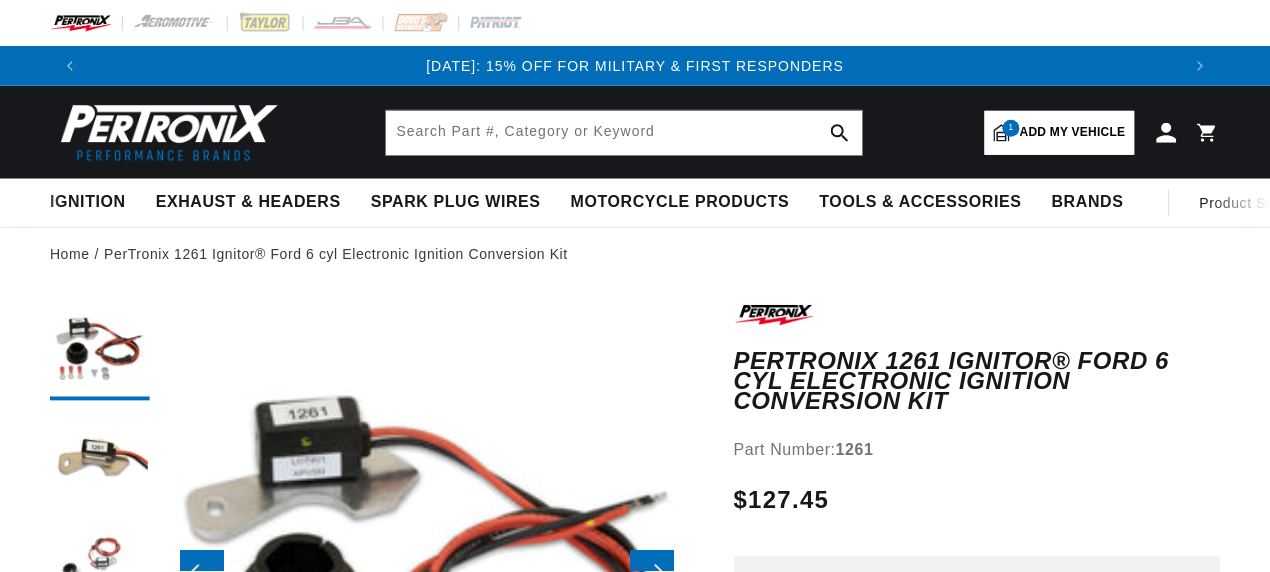 scroll, scrollTop: 0, scrollLeft: 0, axis: both 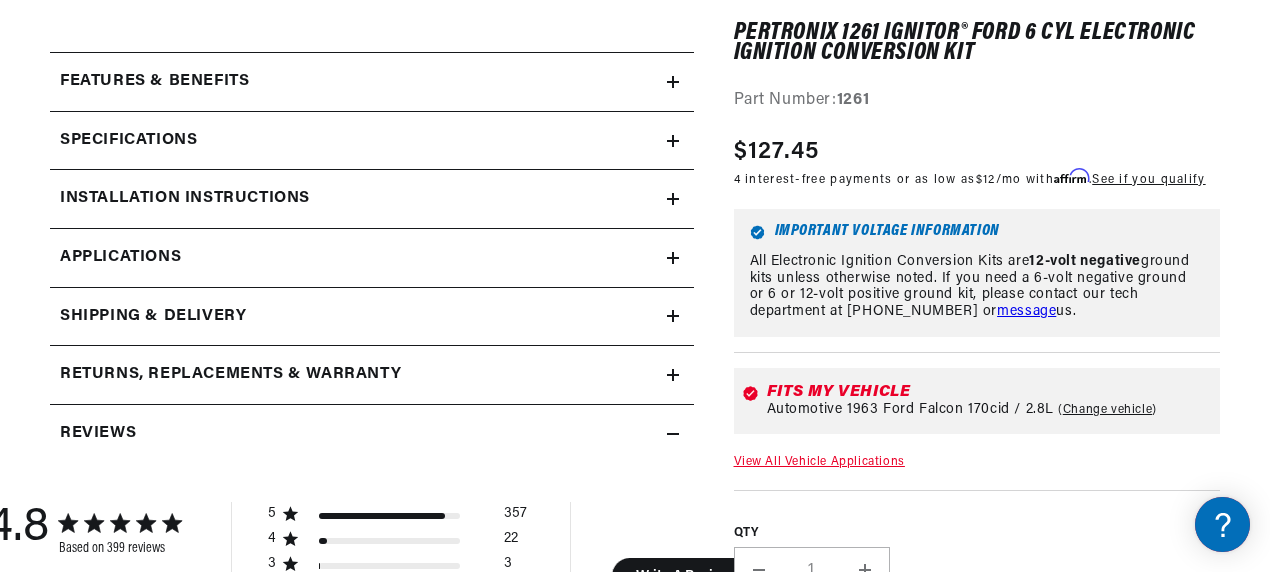 click on "Features & Benefits" at bounding box center (358, 82) 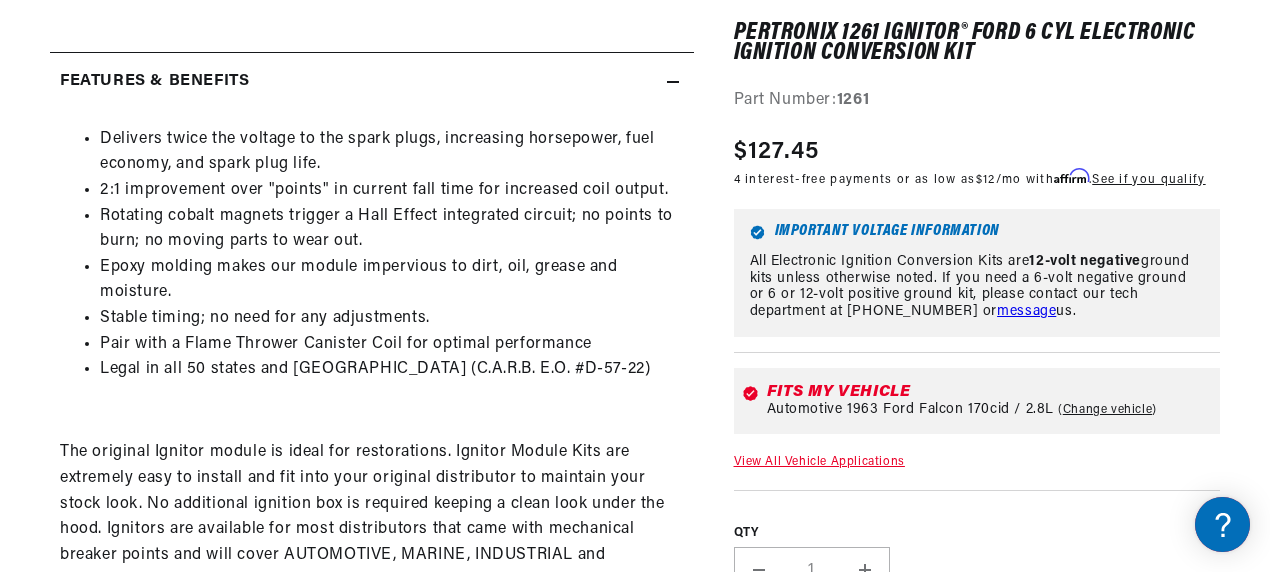 scroll, scrollTop: 0, scrollLeft: 0, axis: both 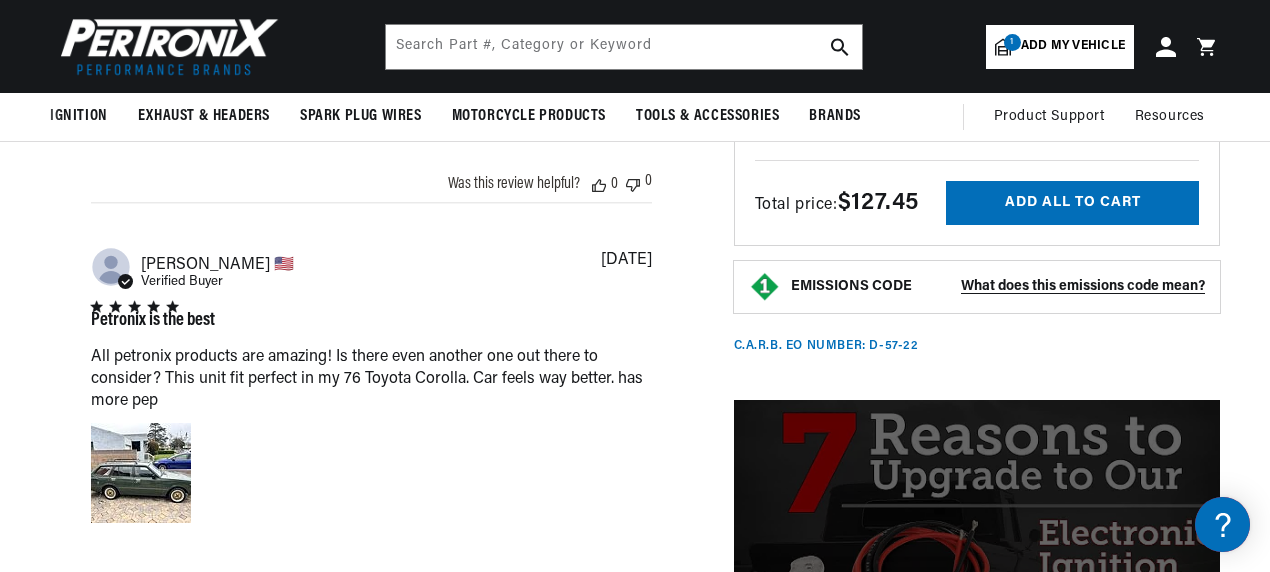 click on "Ignition
Part Type
Electronic Ignition Conversions
Coils" at bounding box center [635, 117] 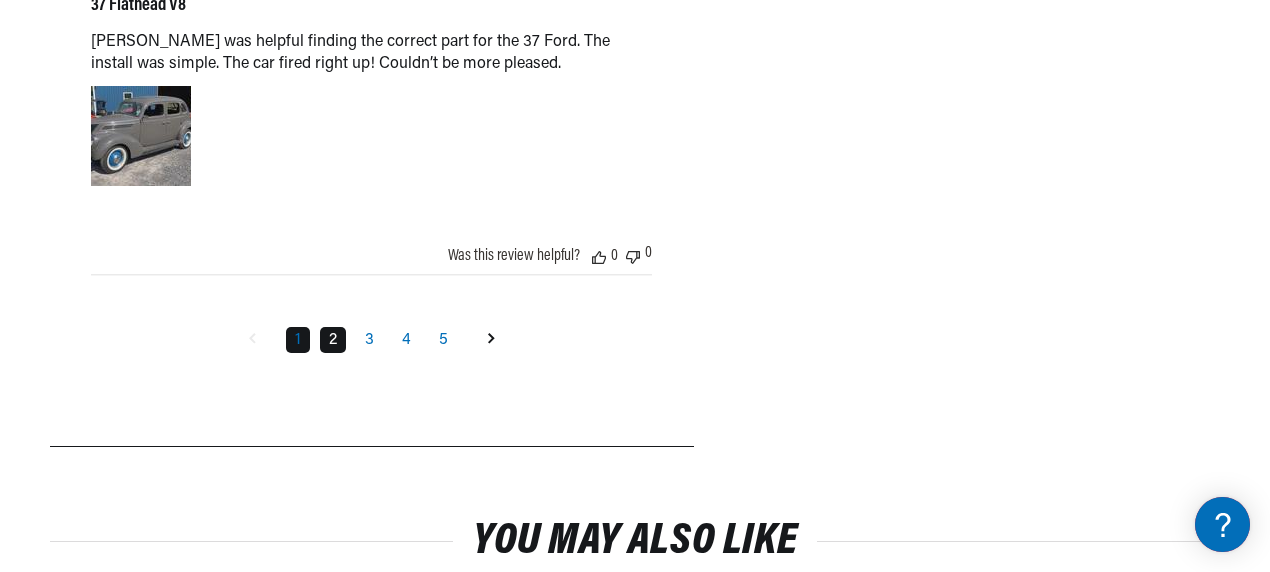 click on "2" at bounding box center [333, 340] 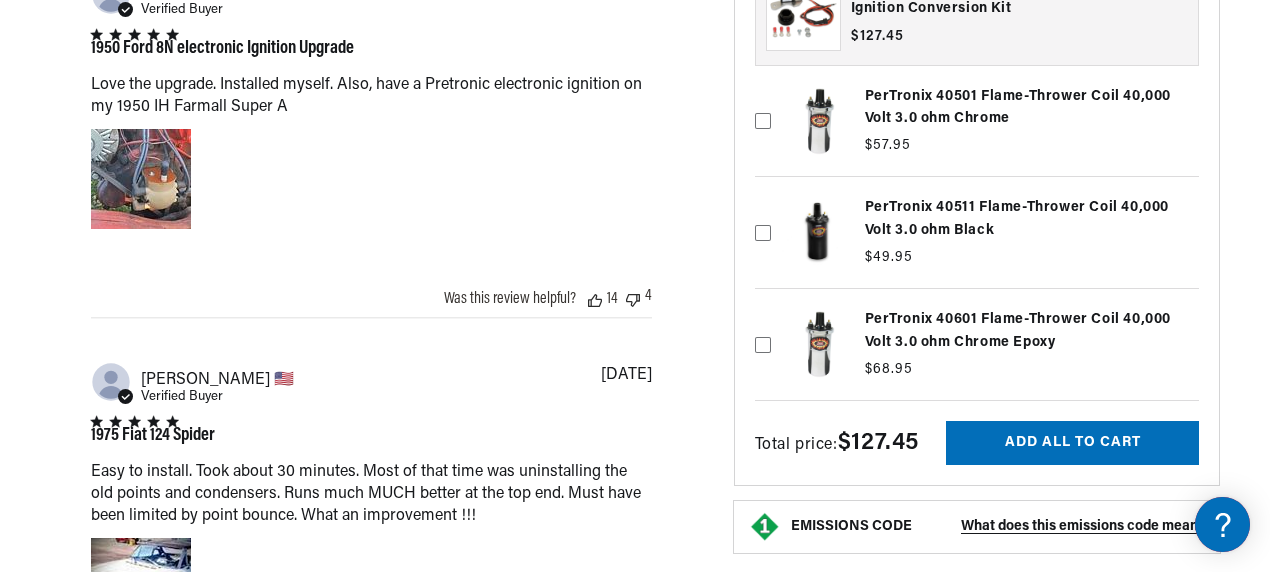 scroll, scrollTop: 3457, scrollLeft: 0, axis: vertical 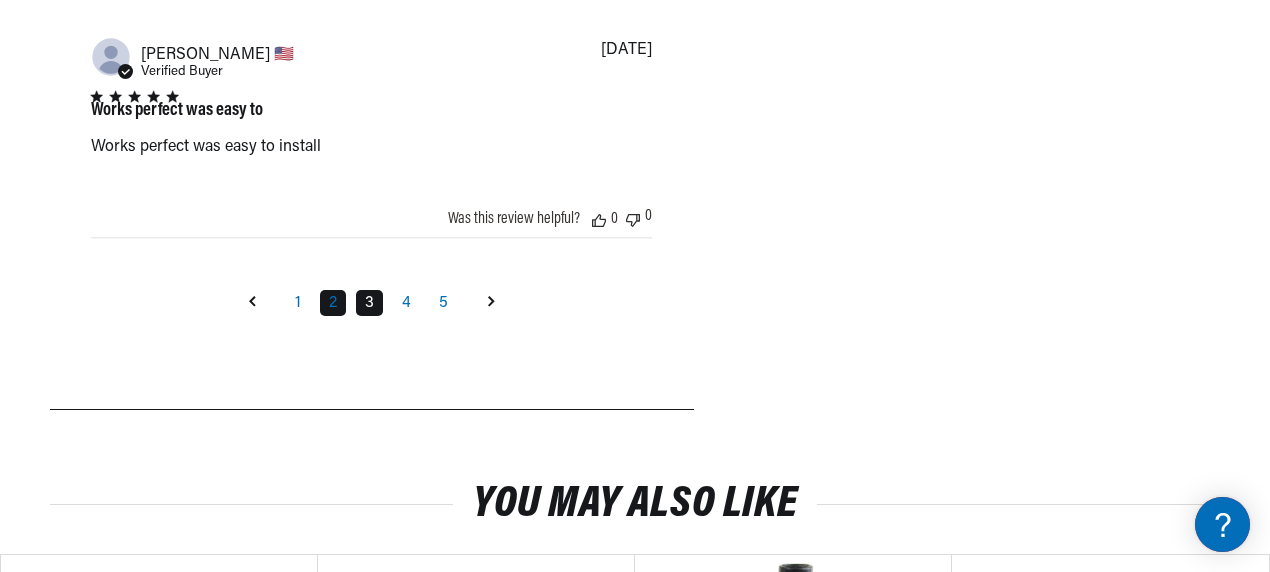 click on "3" at bounding box center [369, 303] 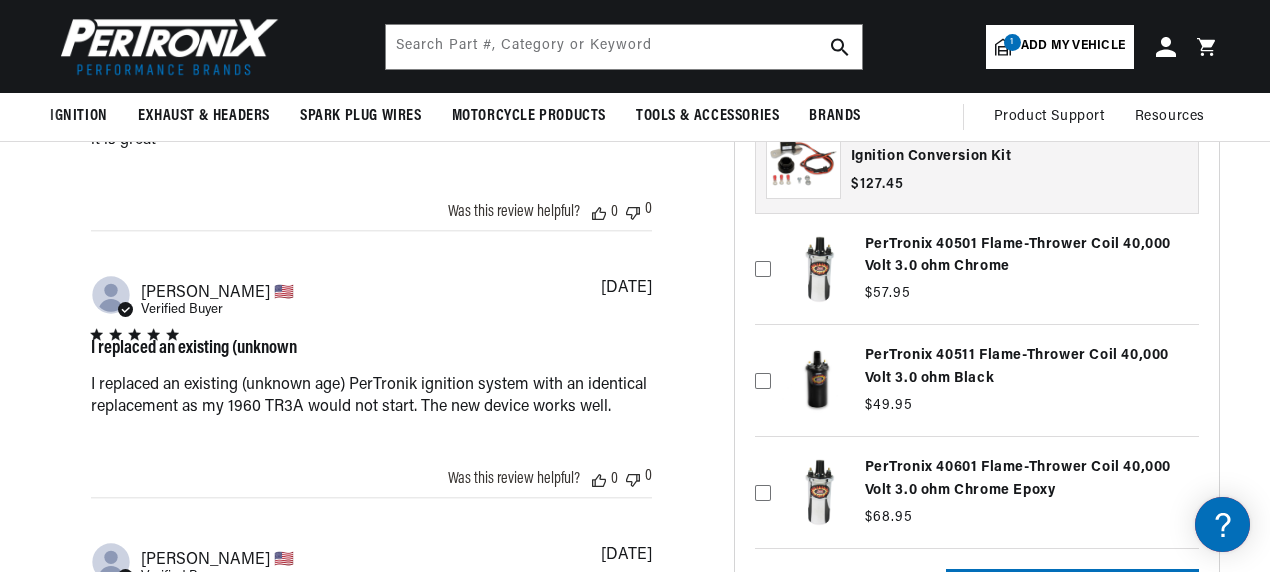 scroll, scrollTop: 2456, scrollLeft: 0, axis: vertical 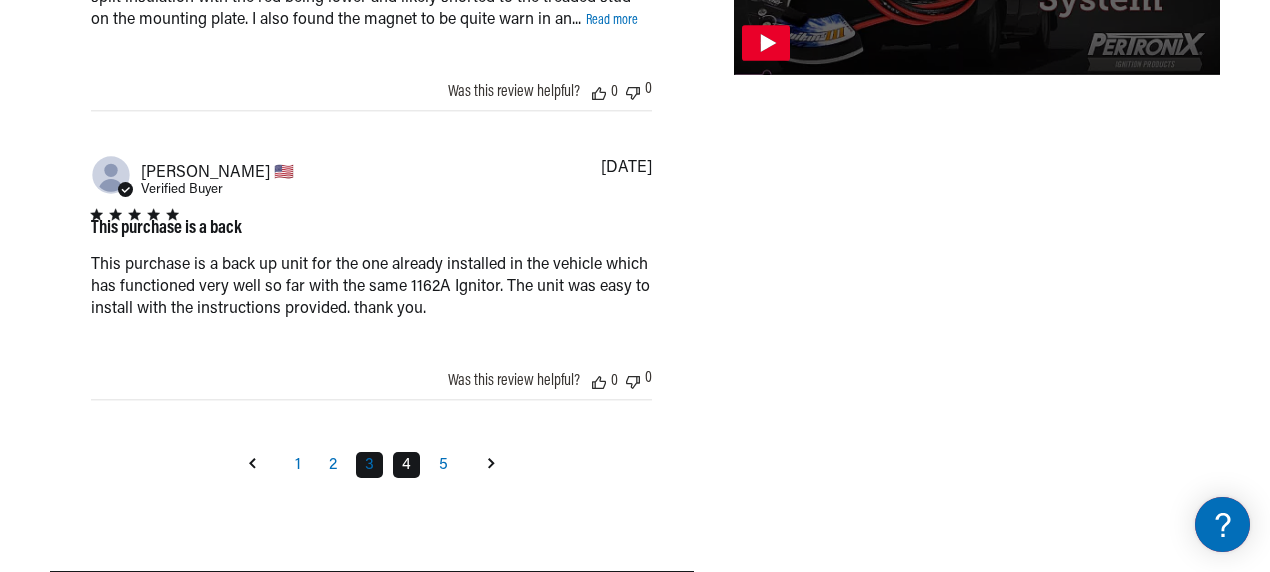 click on "4" at bounding box center [406, 465] 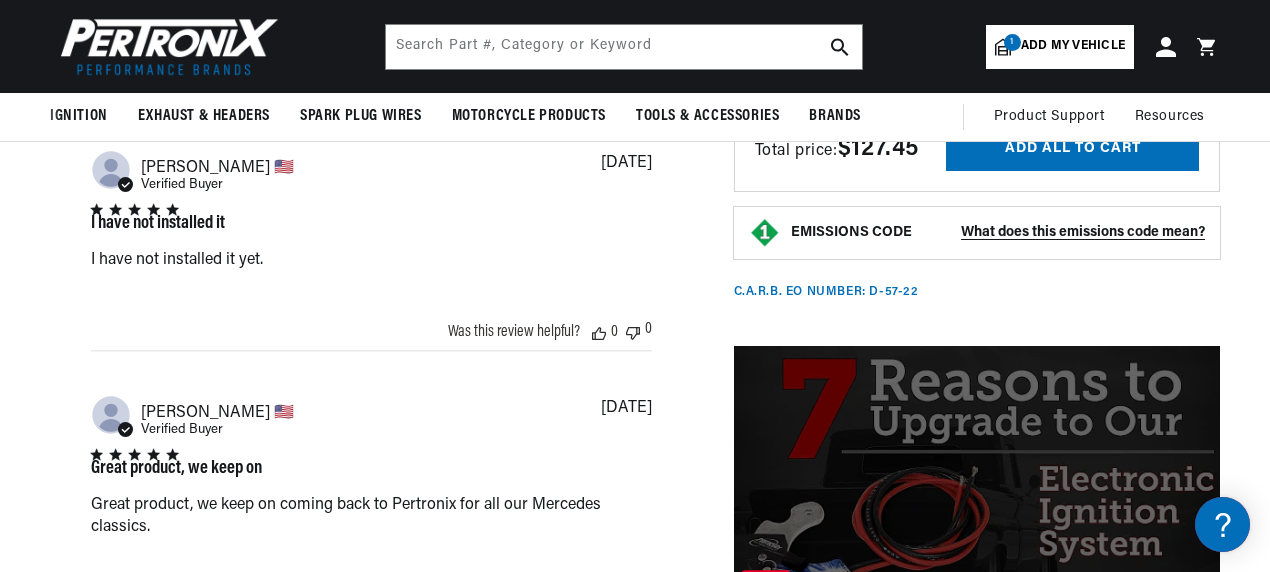 scroll, scrollTop: 2456, scrollLeft: 0, axis: vertical 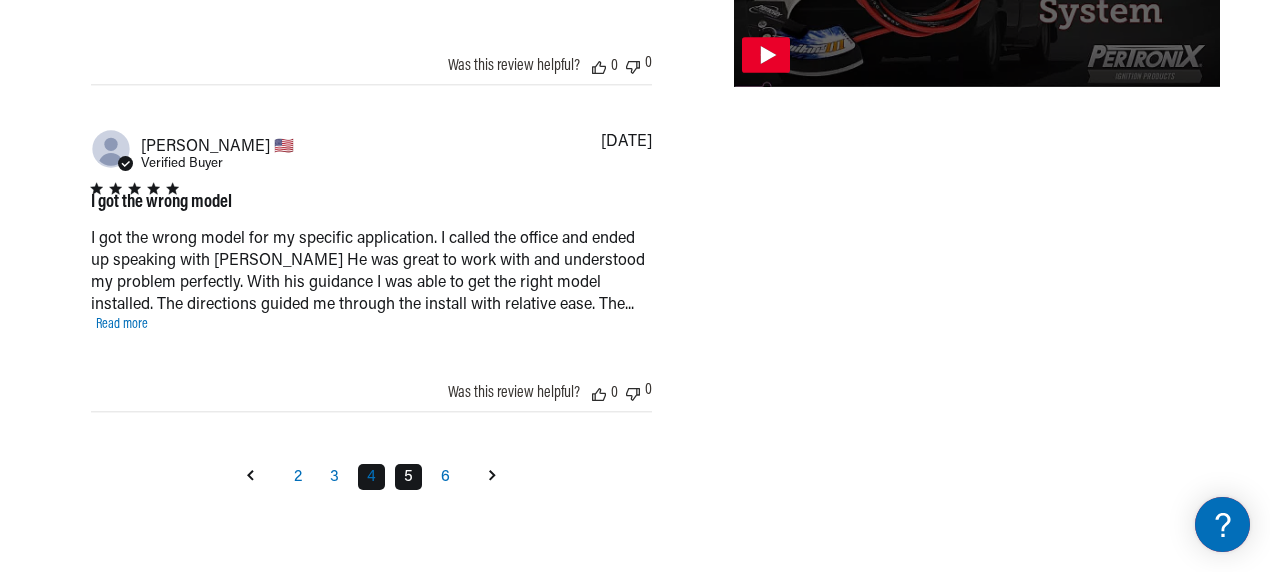 click on "5" at bounding box center (408, 477) 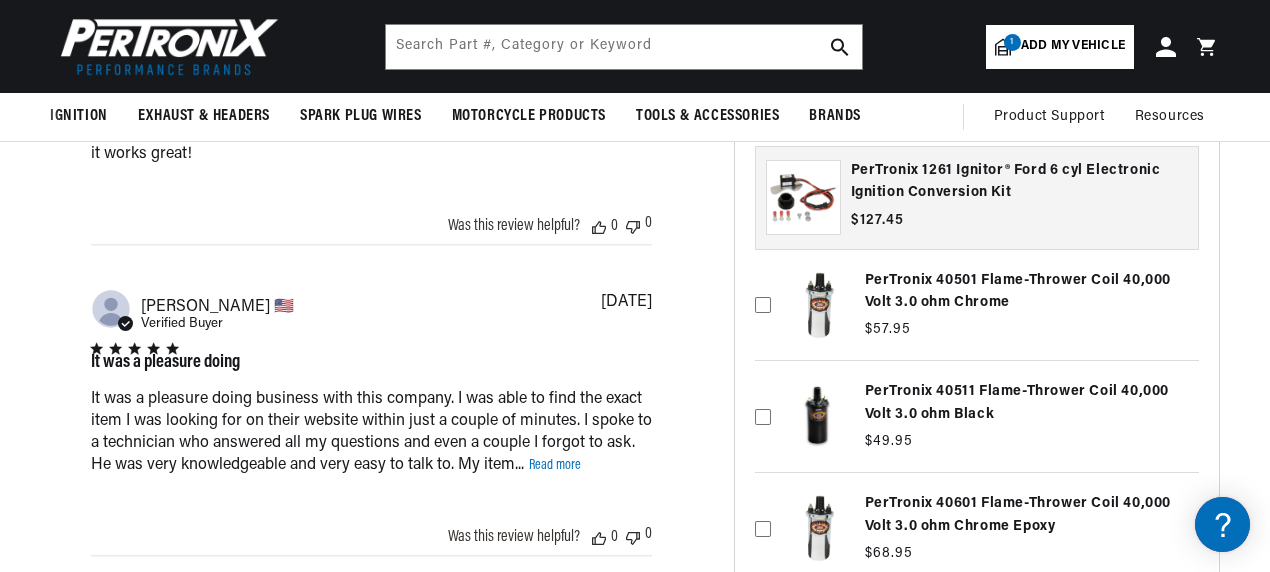 scroll, scrollTop: 2456, scrollLeft: 0, axis: vertical 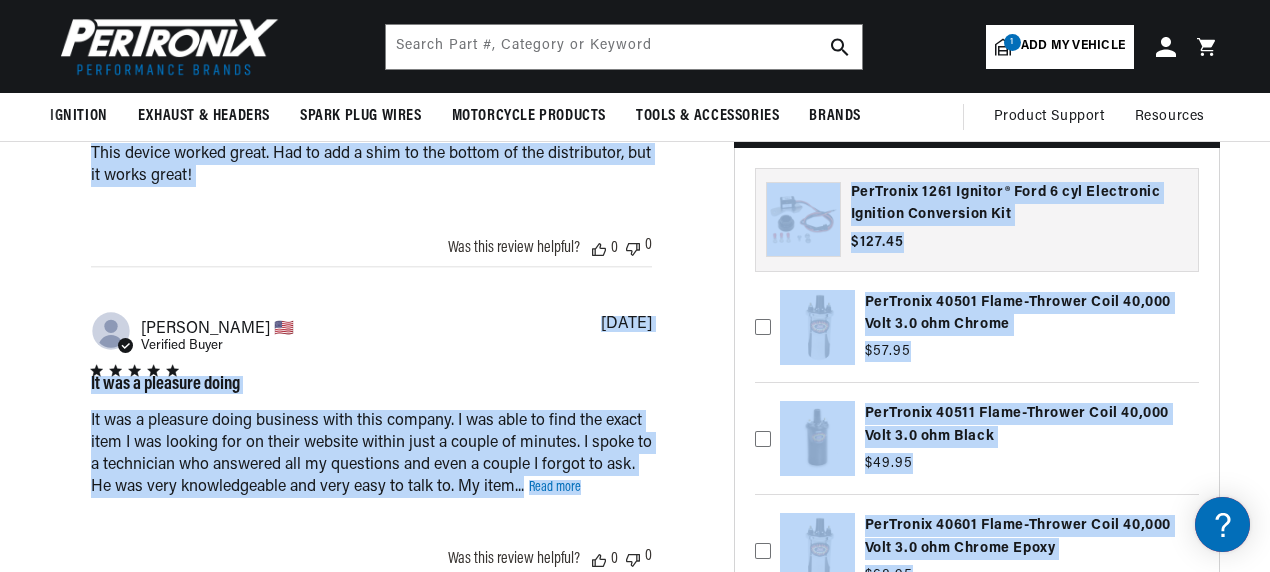 drag, startPoint x: 1268, startPoint y: 89, endPoint x: 1272, endPoint y: 108, distance: 19.416489 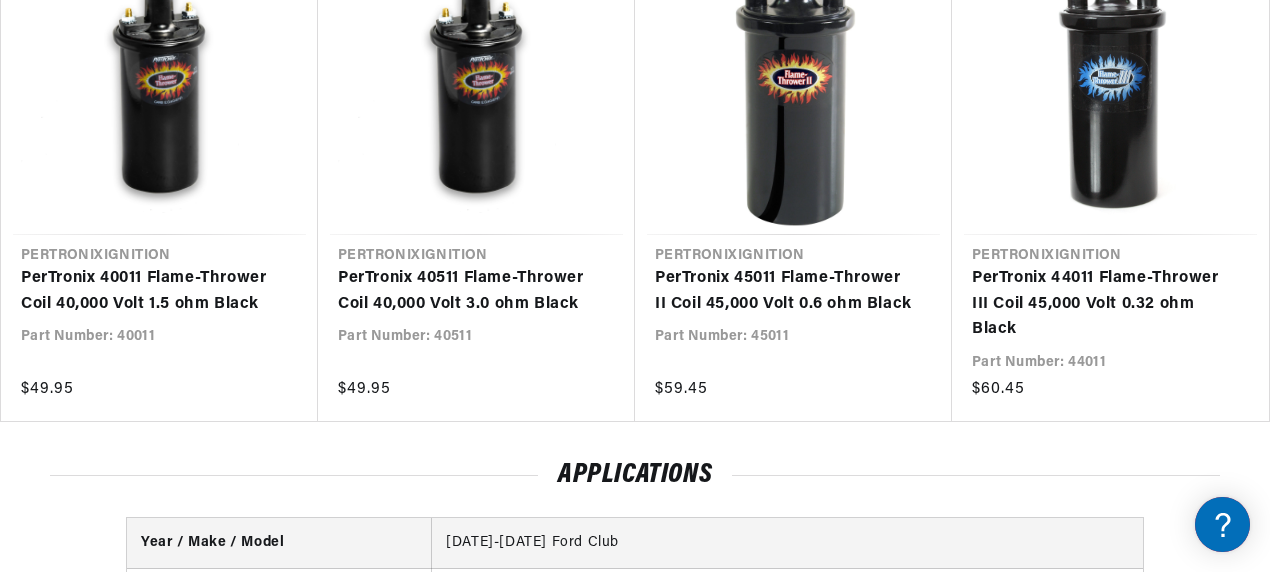 scroll, scrollTop: 4458, scrollLeft: 0, axis: vertical 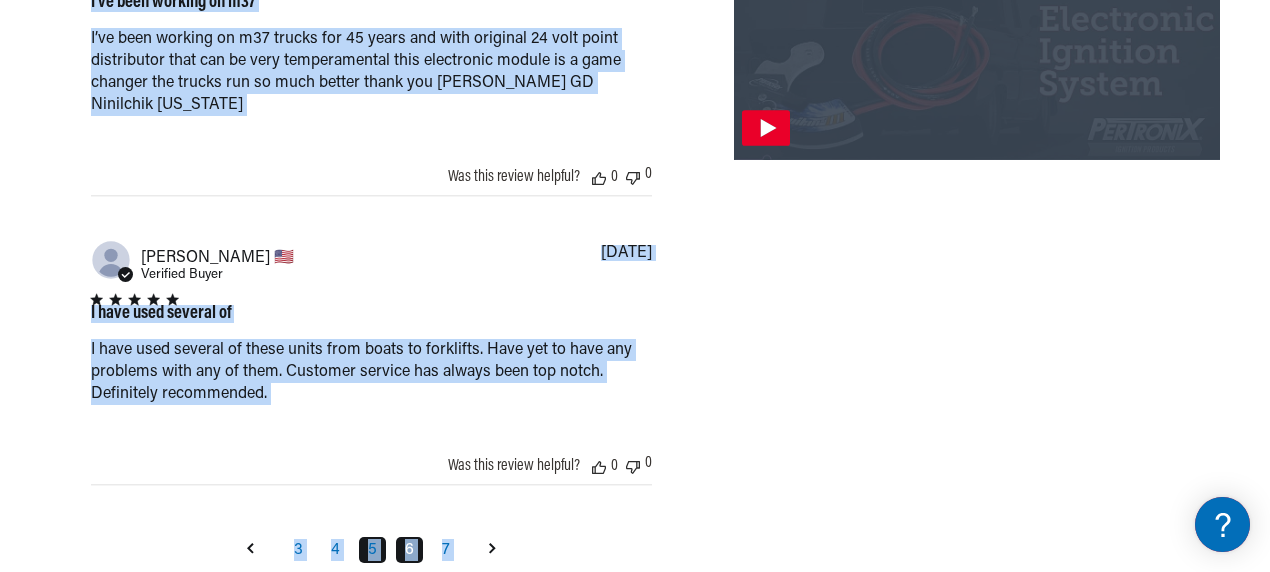 click on "6" at bounding box center (409, 550) 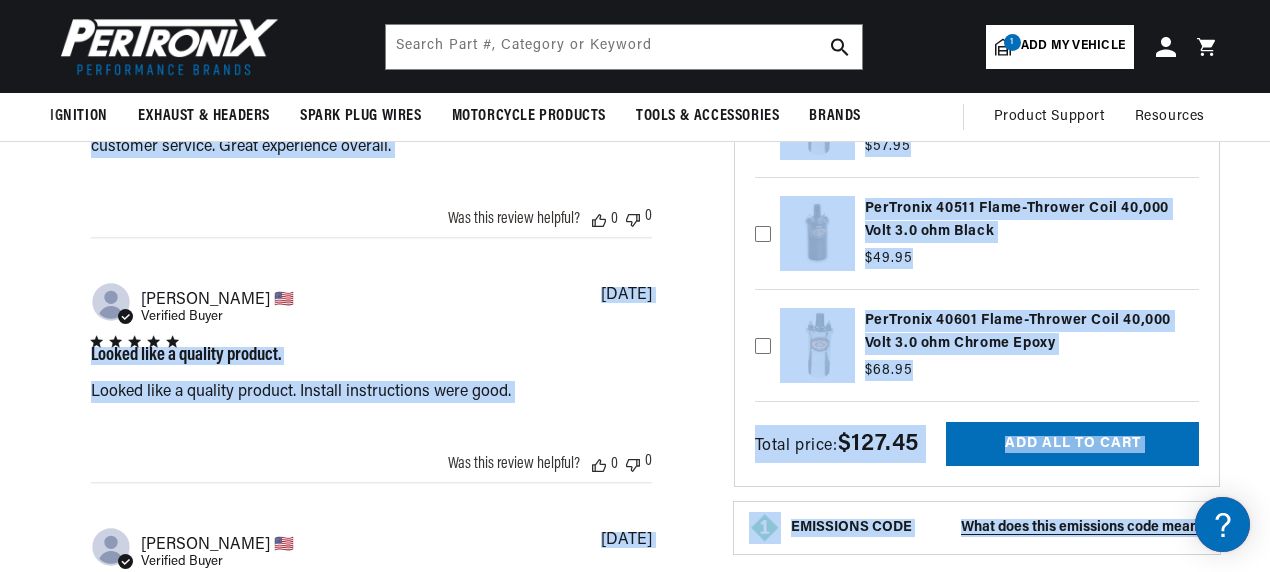 scroll, scrollTop: 2456, scrollLeft: 0, axis: vertical 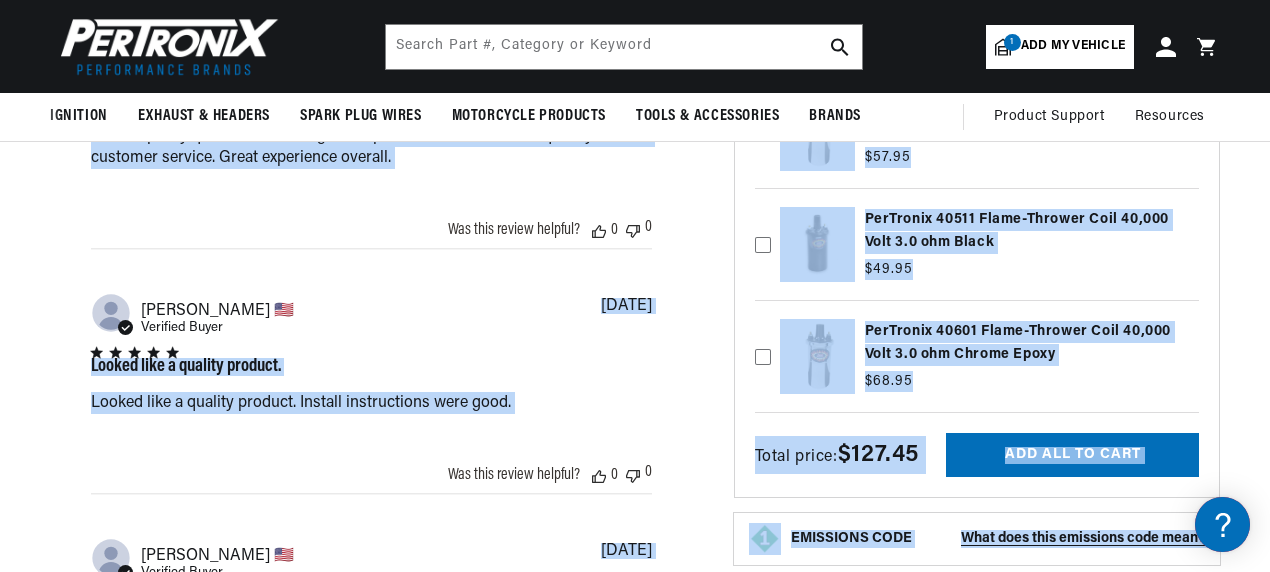 click on "PerTronix 1261 Ignitor® Ford 6 cyl Electronic Ignition Conversion Kit
PerTronix 1261 Ignitor® Ford 6 cyl Electronic Ignition Conversion Kit
Part Number: 1261
Regular price
$127.45
Sale price
$127.45
Regular price
Unit price
/
per" at bounding box center (977, 193) 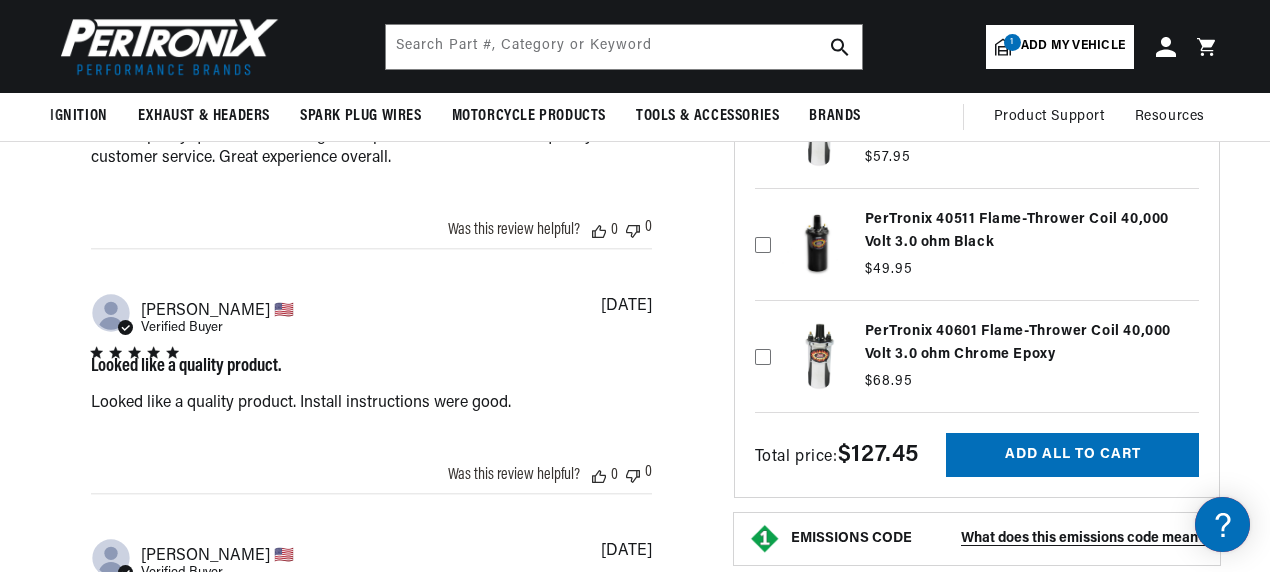 scroll, scrollTop: 0, scrollLeft: 0, axis: both 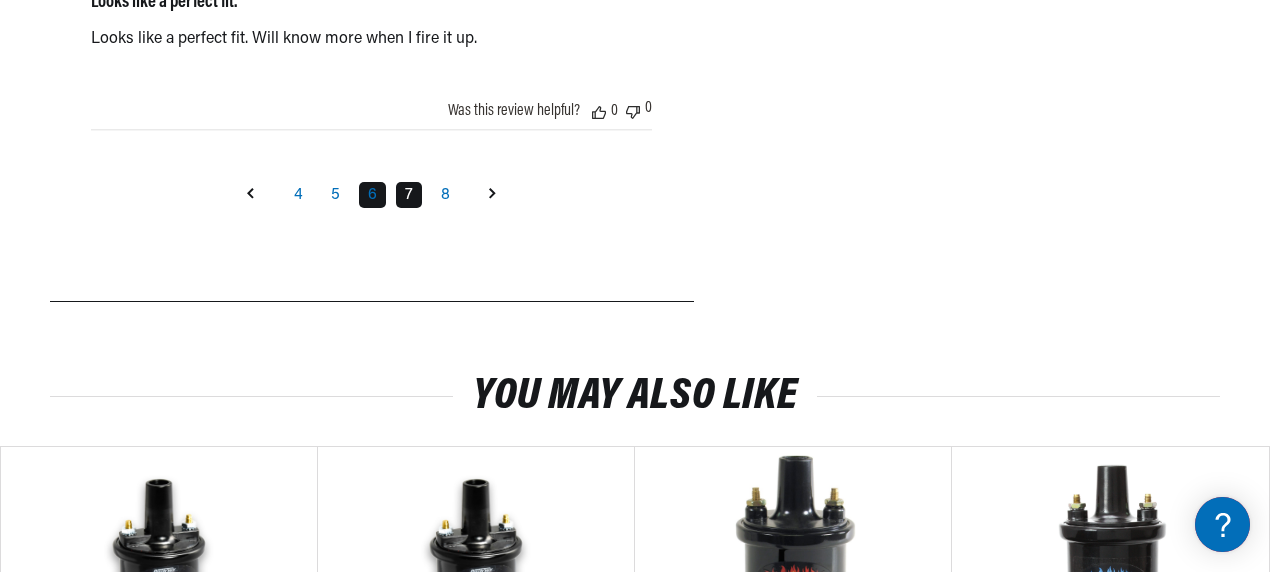 click on "7" at bounding box center [409, 195] 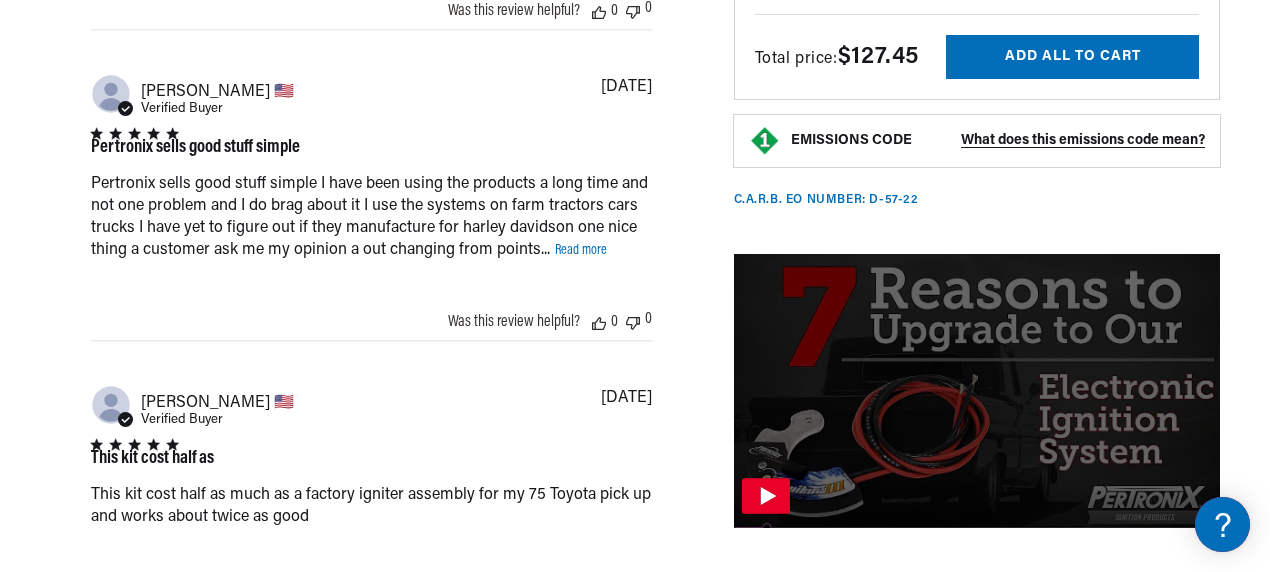 scroll, scrollTop: 3040, scrollLeft: 0, axis: vertical 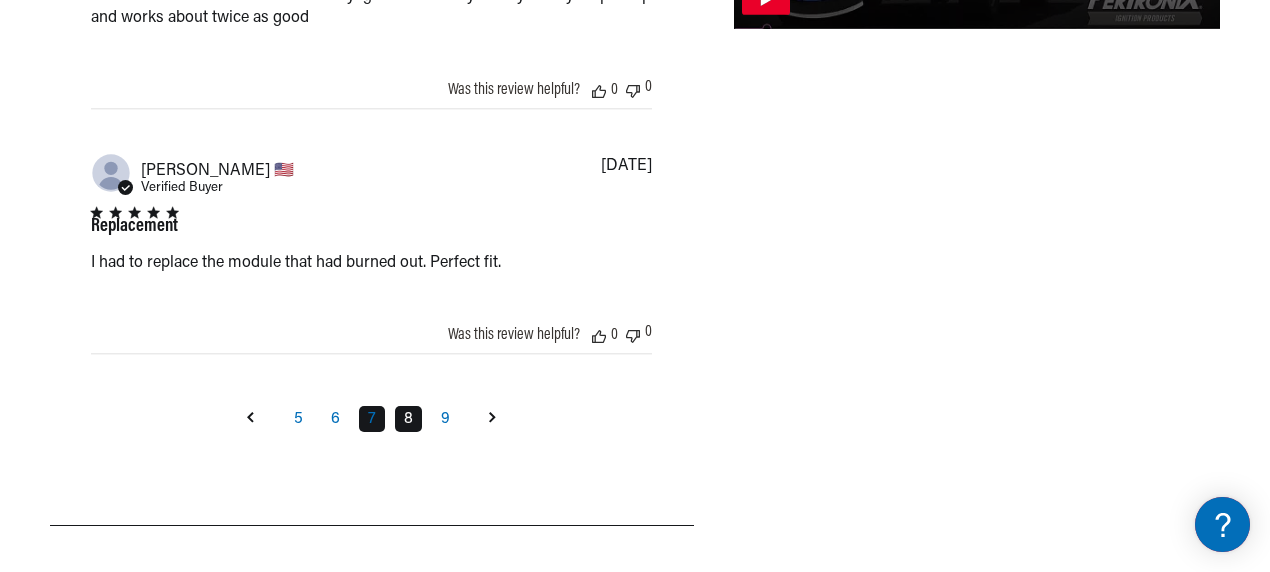 click on "8" at bounding box center (408, 419) 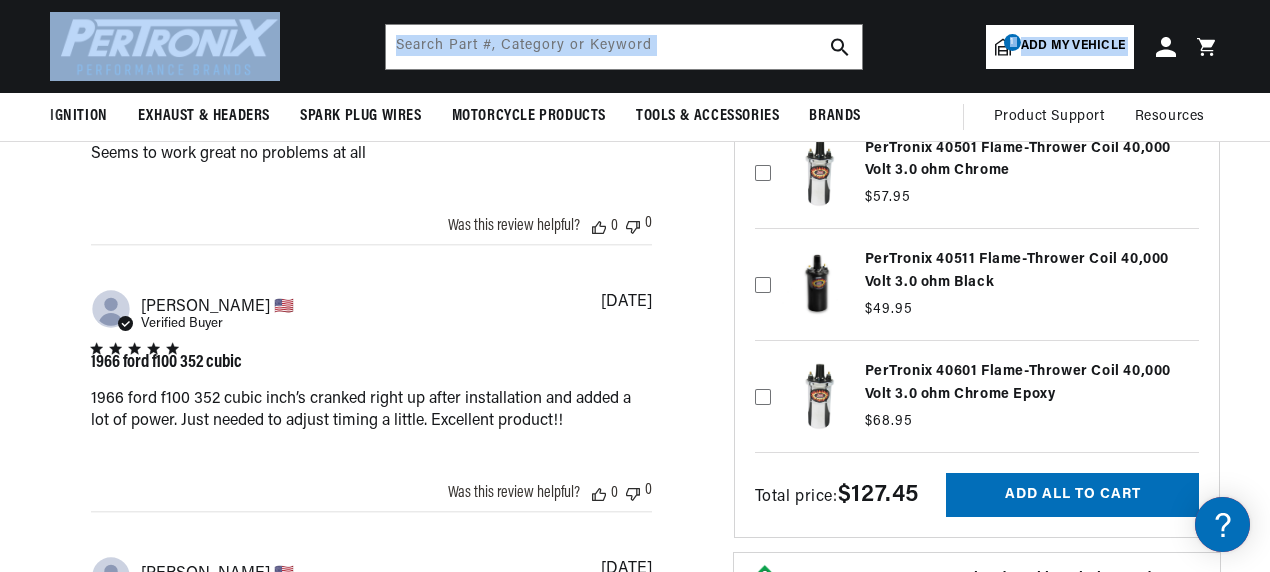 click on "Ignition
Part Type
Electronic Ignition Conversions
Coils" at bounding box center [635, 71] 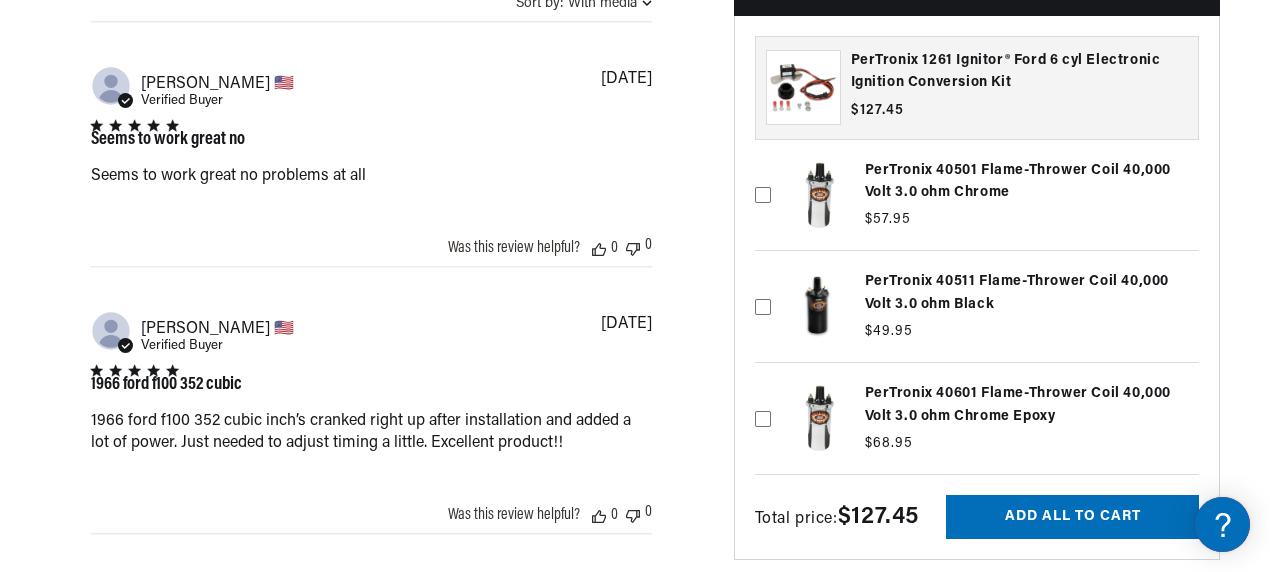 scroll, scrollTop: 2456, scrollLeft: 0, axis: vertical 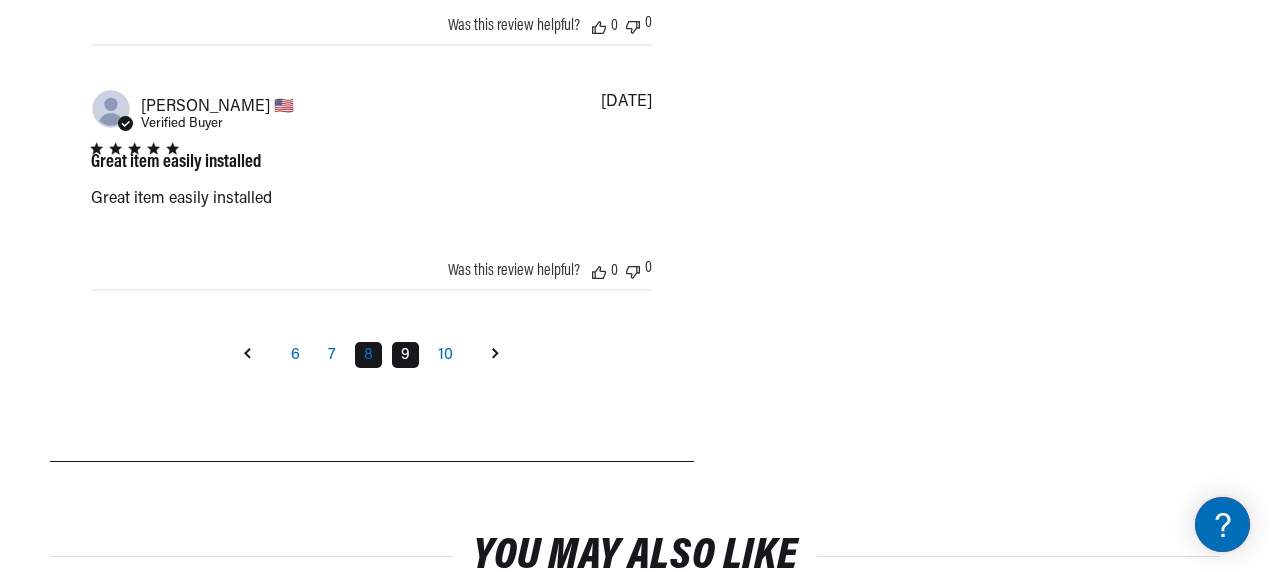 click on "9" at bounding box center (405, 355) 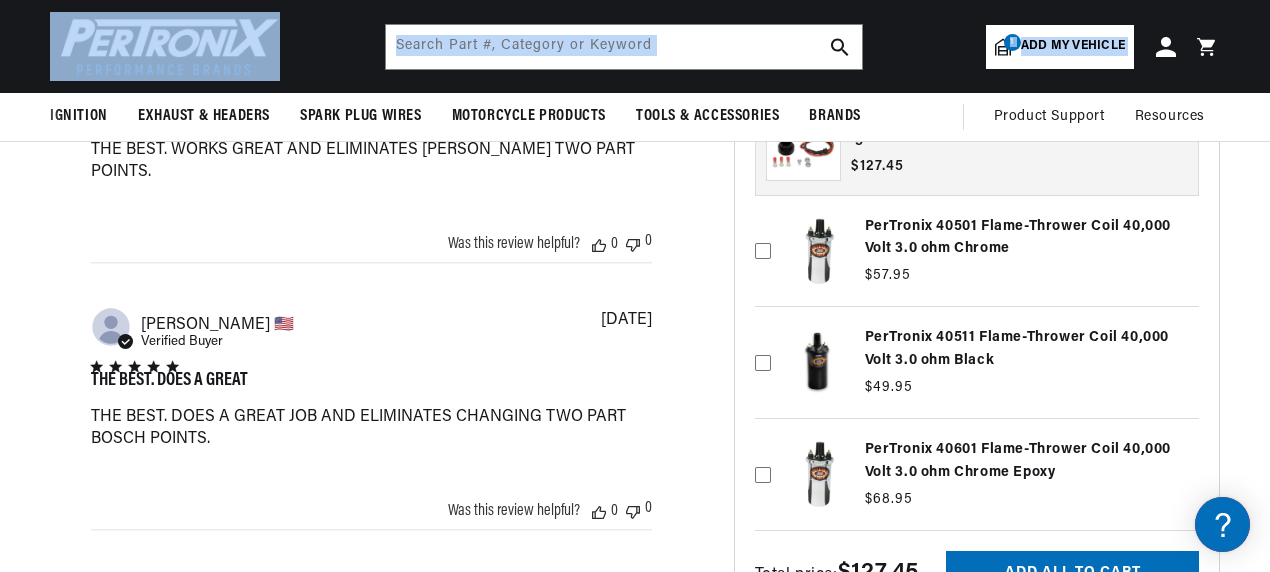 scroll, scrollTop: 2456, scrollLeft: 0, axis: vertical 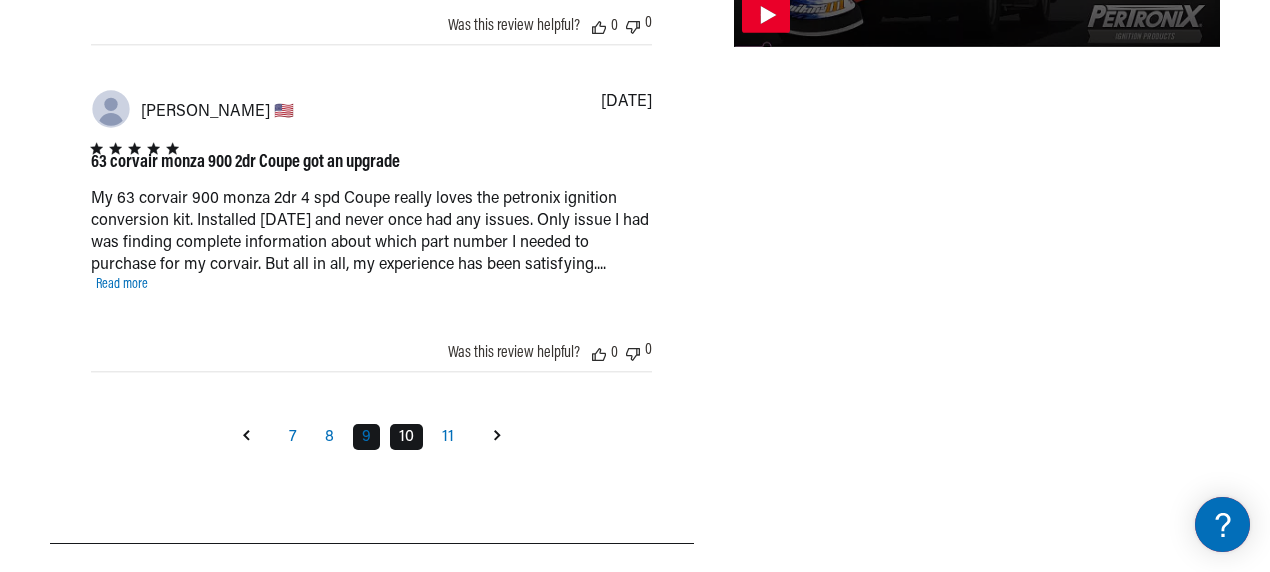 click on "10" at bounding box center (406, 437) 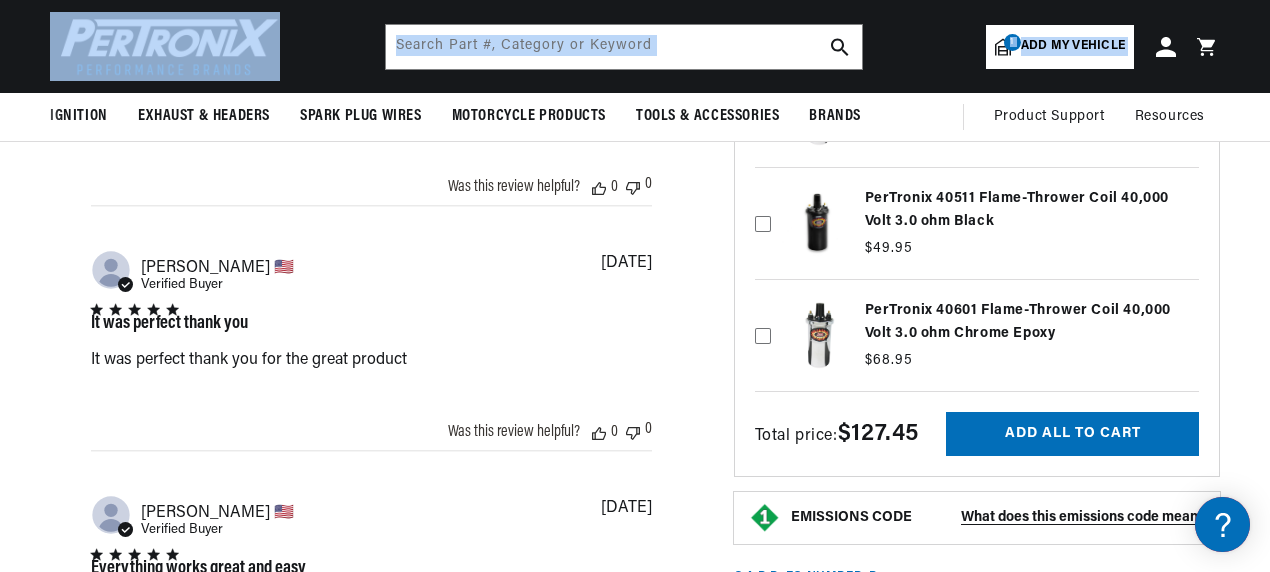 scroll, scrollTop: 2456, scrollLeft: 0, axis: vertical 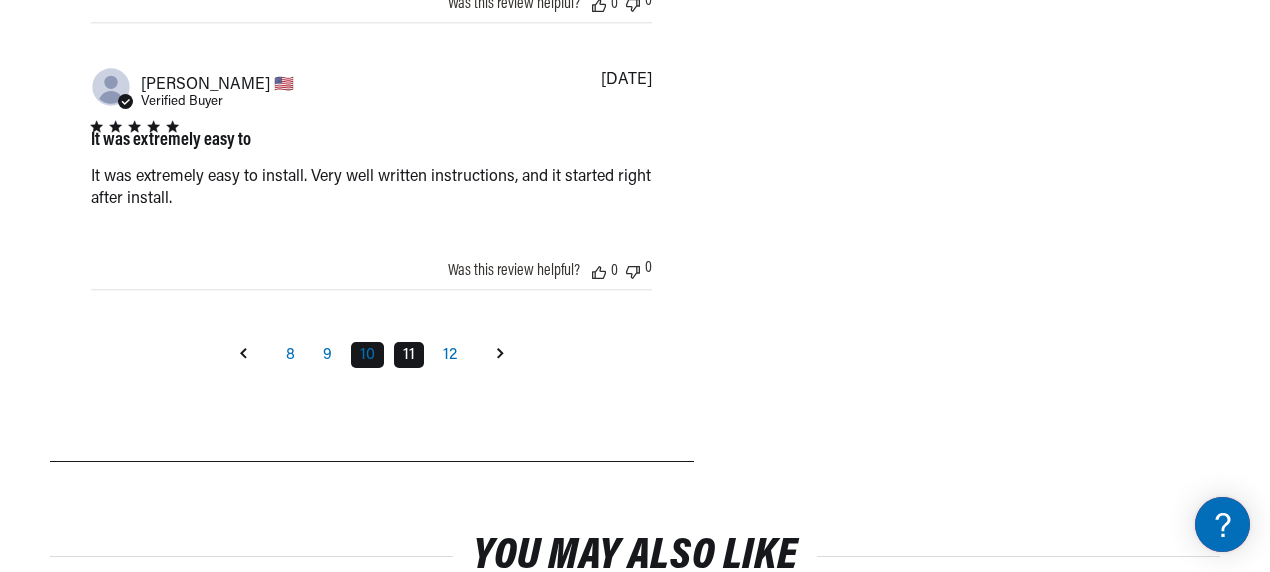 click on "11" at bounding box center [409, 355] 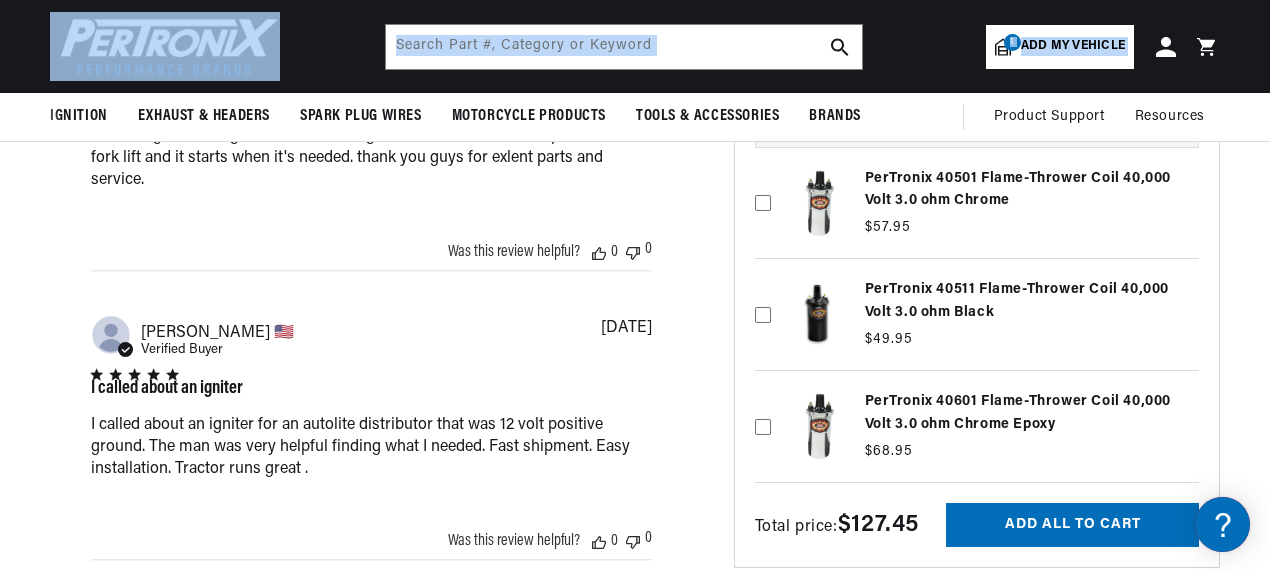 scroll, scrollTop: 2456, scrollLeft: 0, axis: vertical 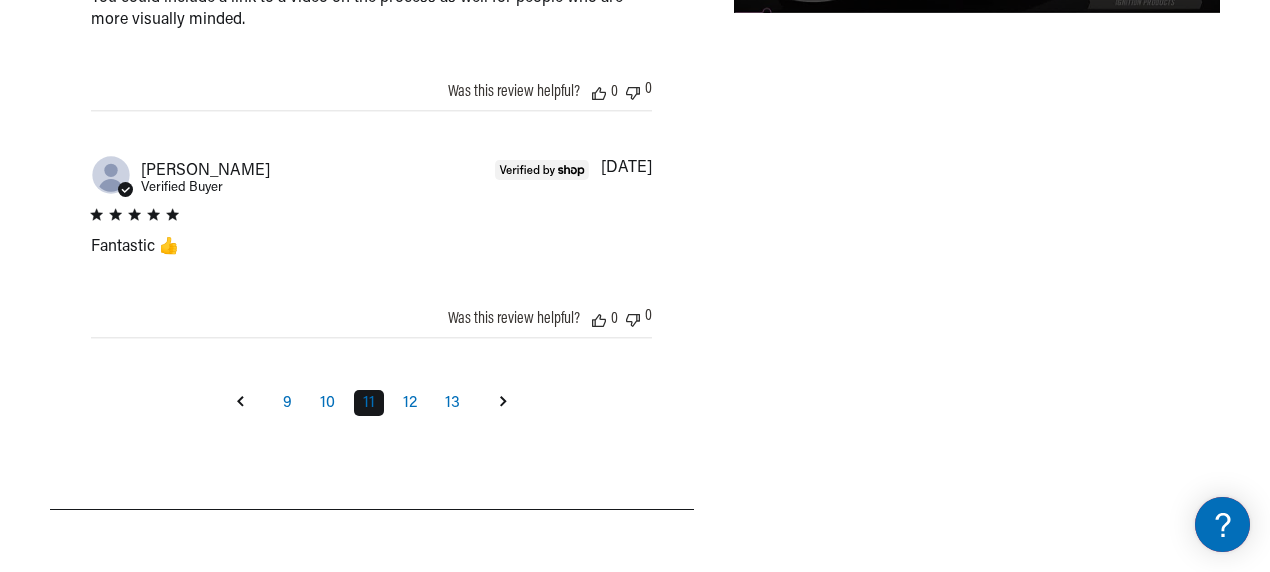 click 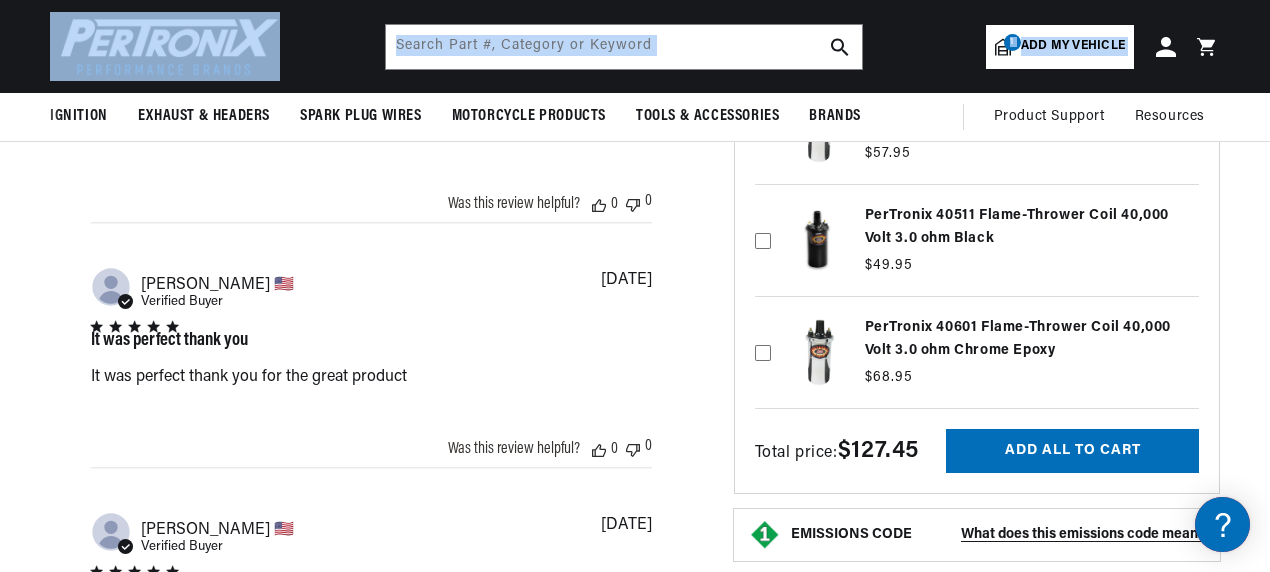 scroll, scrollTop: 2456, scrollLeft: 0, axis: vertical 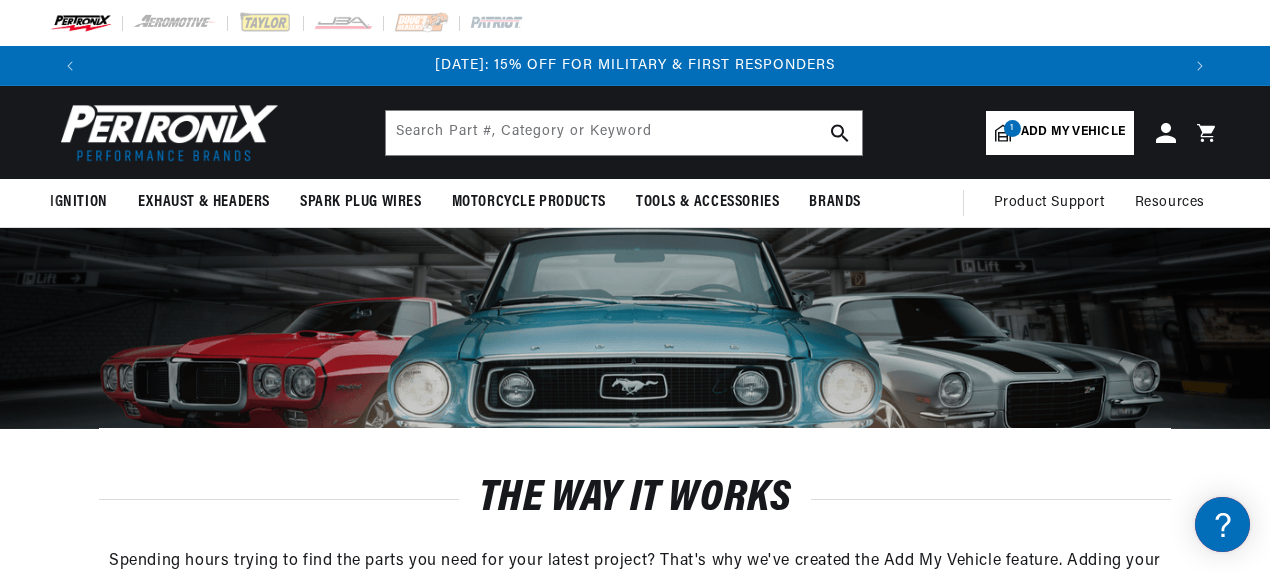 click on "Add my vehicle" at bounding box center (1073, 132) 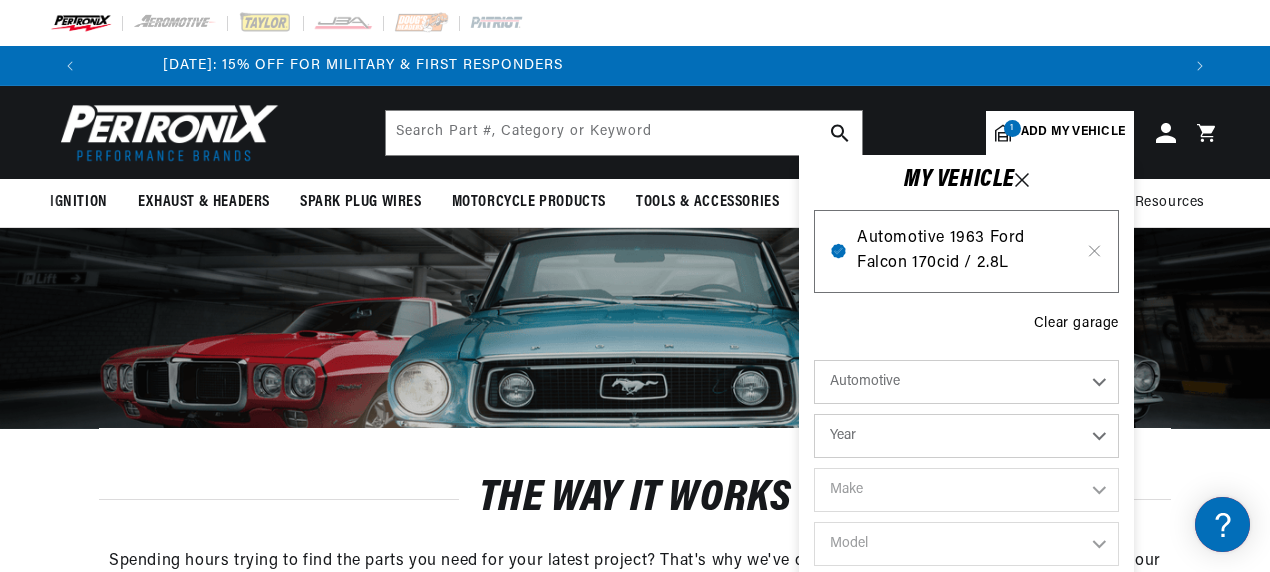 click on "Automotive 1963 Ford Falcon 170cid / 2.8L" at bounding box center [966, 251] 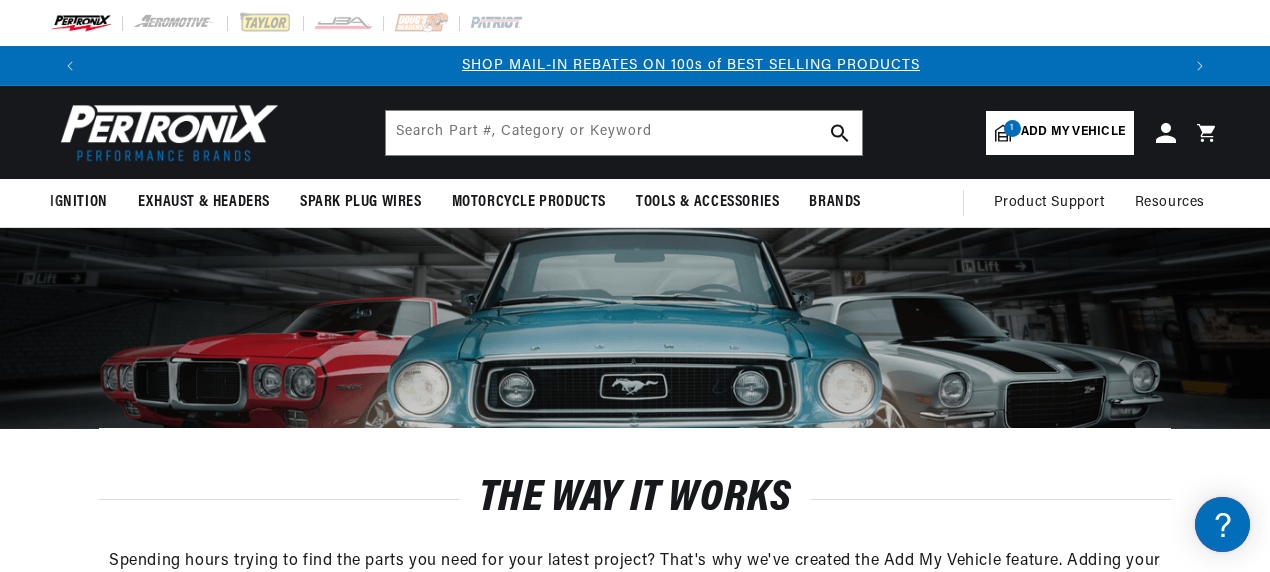scroll, scrollTop: 0, scrollLeft: 1090, axis: horizontal 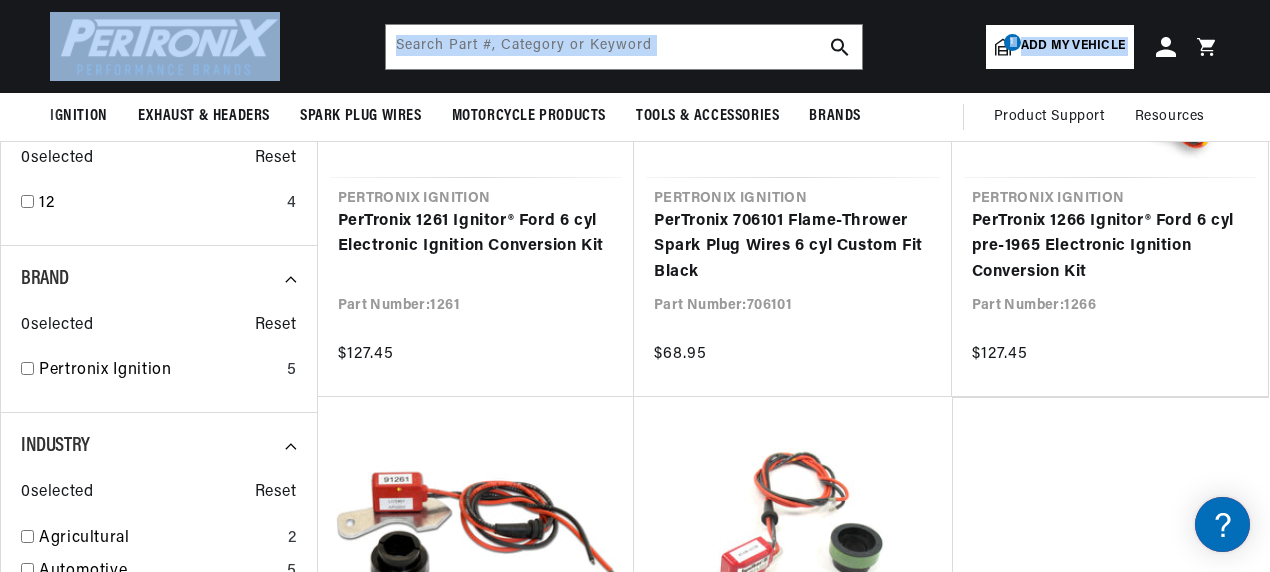 drag, startPoint x: 1268, startPoint y: 141, endPoint x: 1269, endPoint y: 158, distance: 17.029387 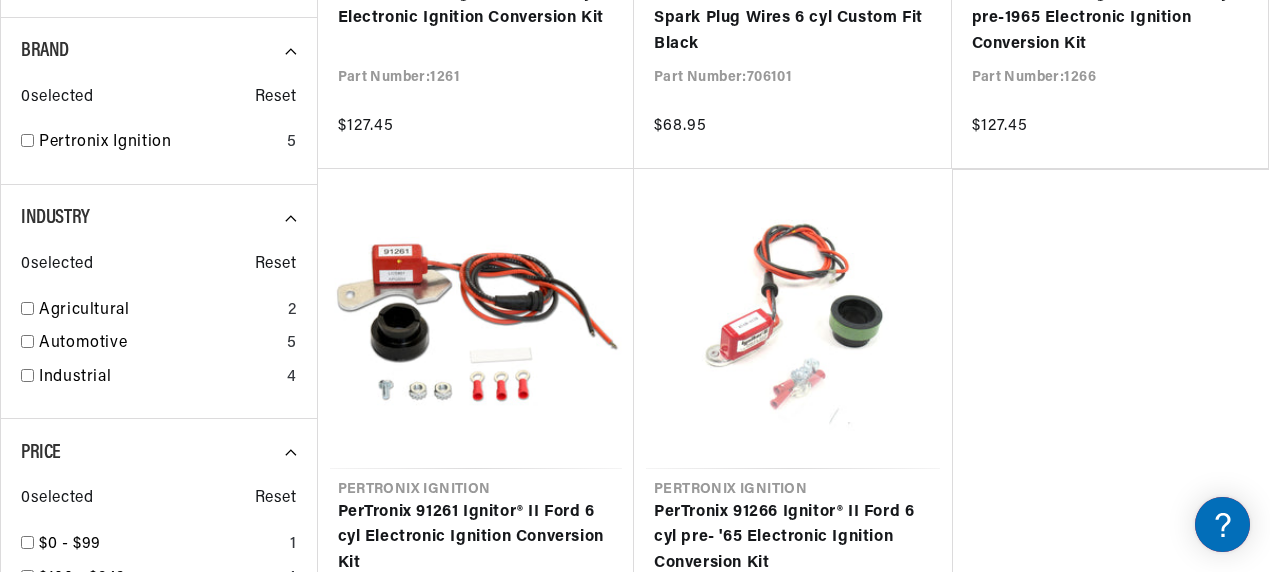 scroll, scrollTop: 803, scrollLeft: 0, axis: vertical 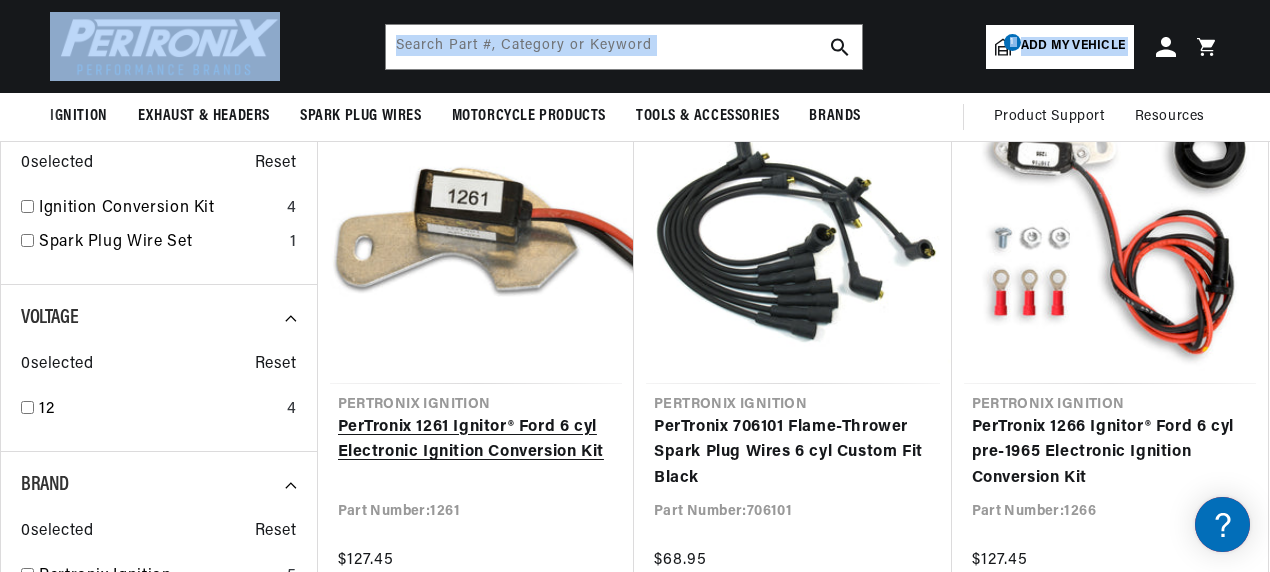 click on "PerTronix 1261 Ignitor® Ford 6 cyl Electronic Ignition Conversion Kit" at bounding box center [476, 440] 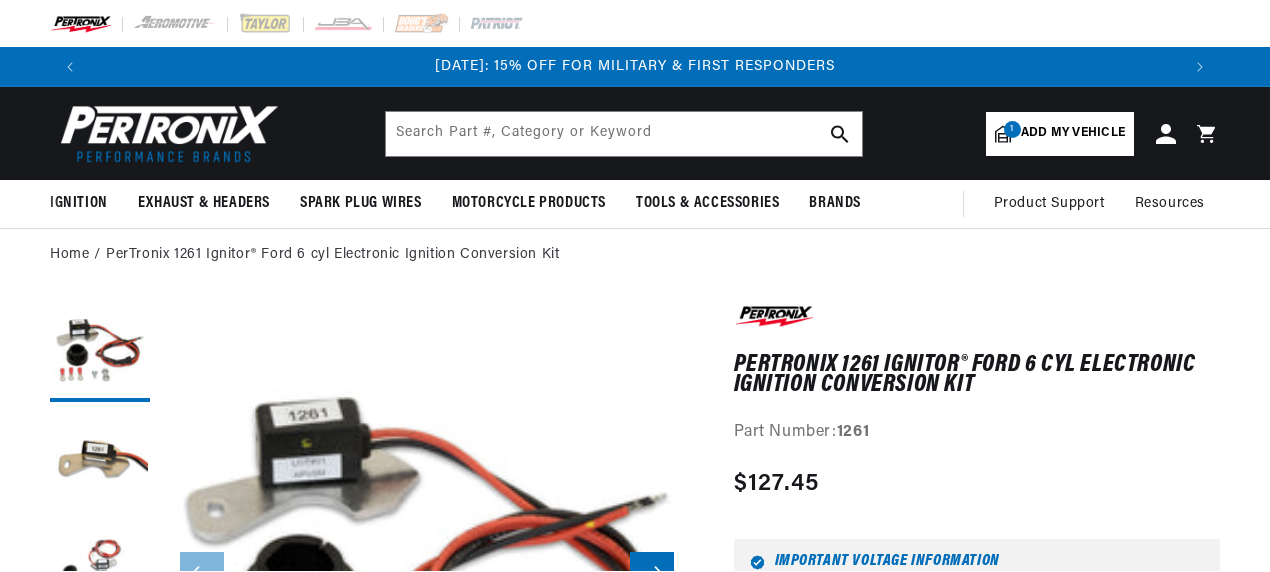 scroll, scrollTop: 0, scrollLeft: 0, axis: both 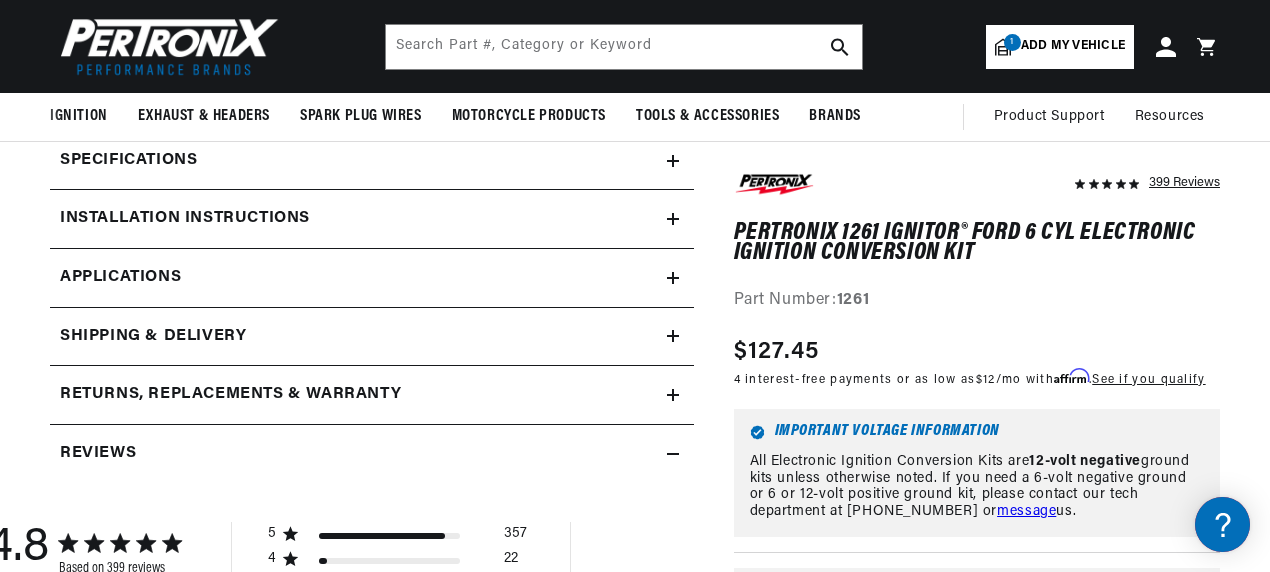 click on "Installation instructions" at bounding box center [154, 102] 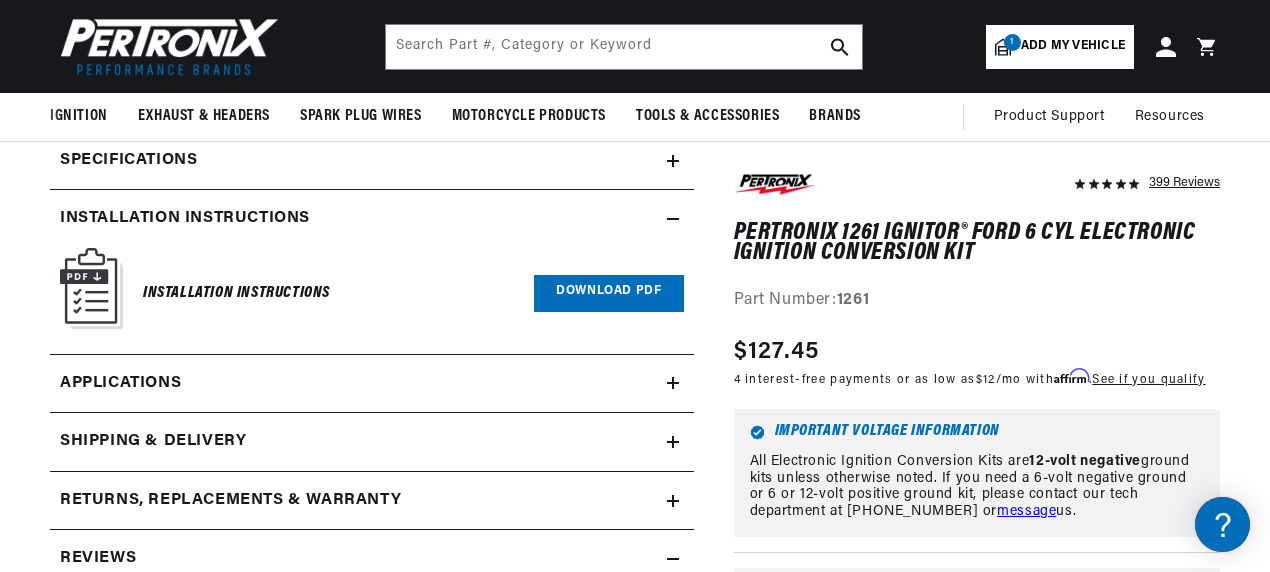 click on "Applications" at bounding box center (372, 384) 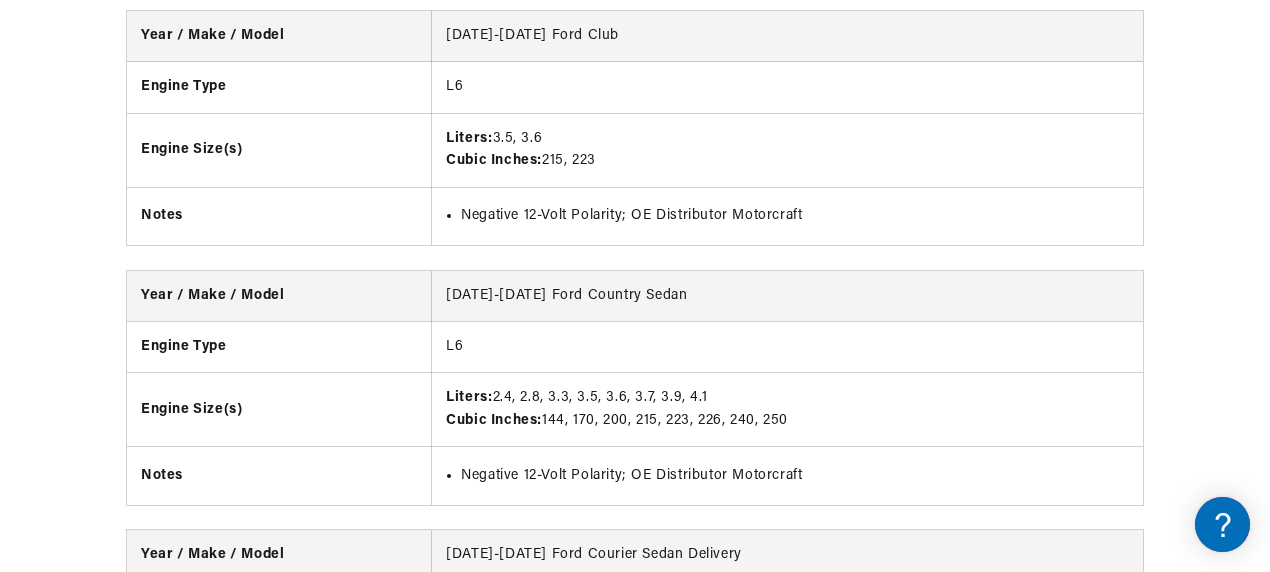 scroll, scrollTop: 4773, scrollLeft: 0, axis: vertical 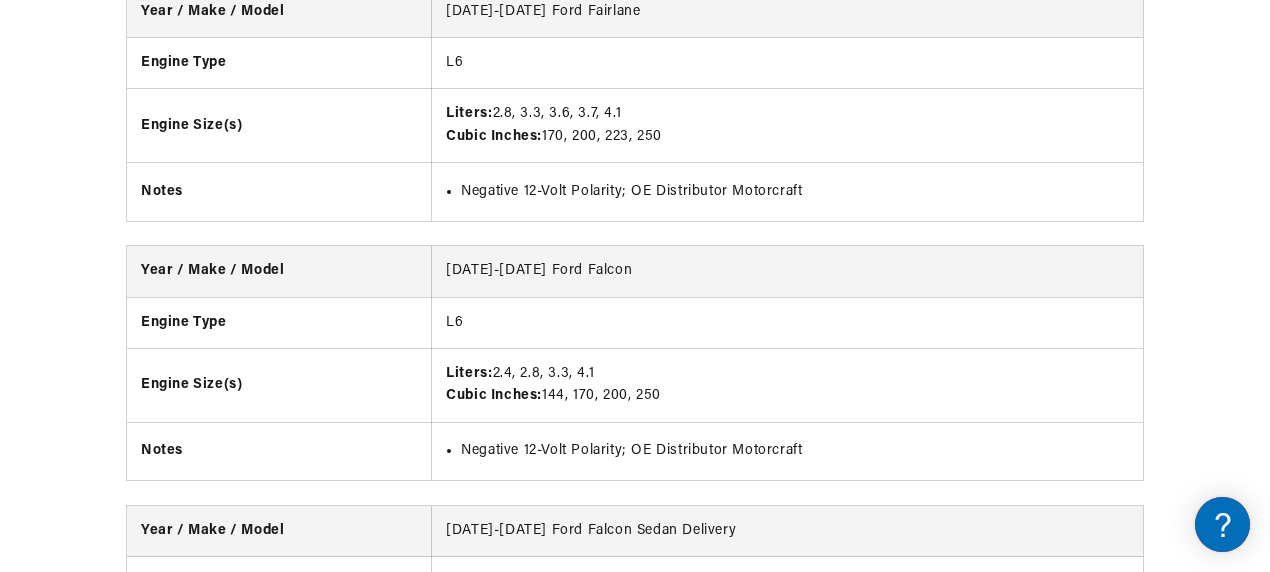 click on "Year / Make / Model
[DATE]-[DATE]
Ford Club
Engine Type
L6
Engine Size(s)
Liters:  3.5, 3.6
Cubic Inches:  215, 223
Notes
Negative 12-Volt Polarity; OE Distributor Motorcraft
Year / Make / Model
Engine Type" at bounding box center [635, 4144] 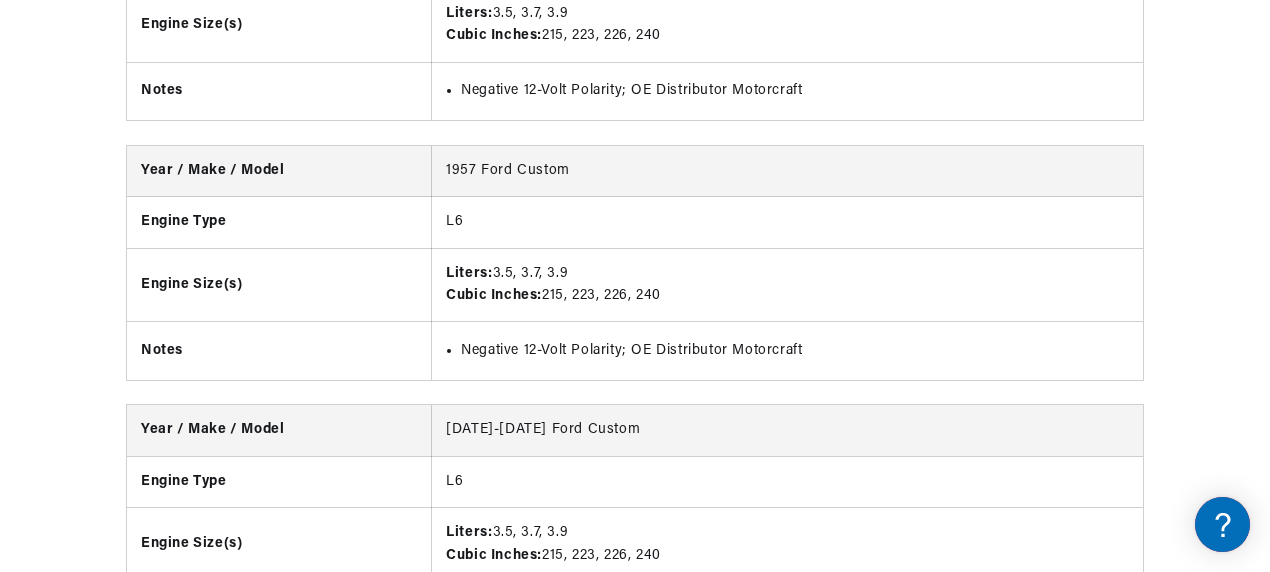 scroll, scrollTop: 12199, scrollLeft: 0, axis: vertical 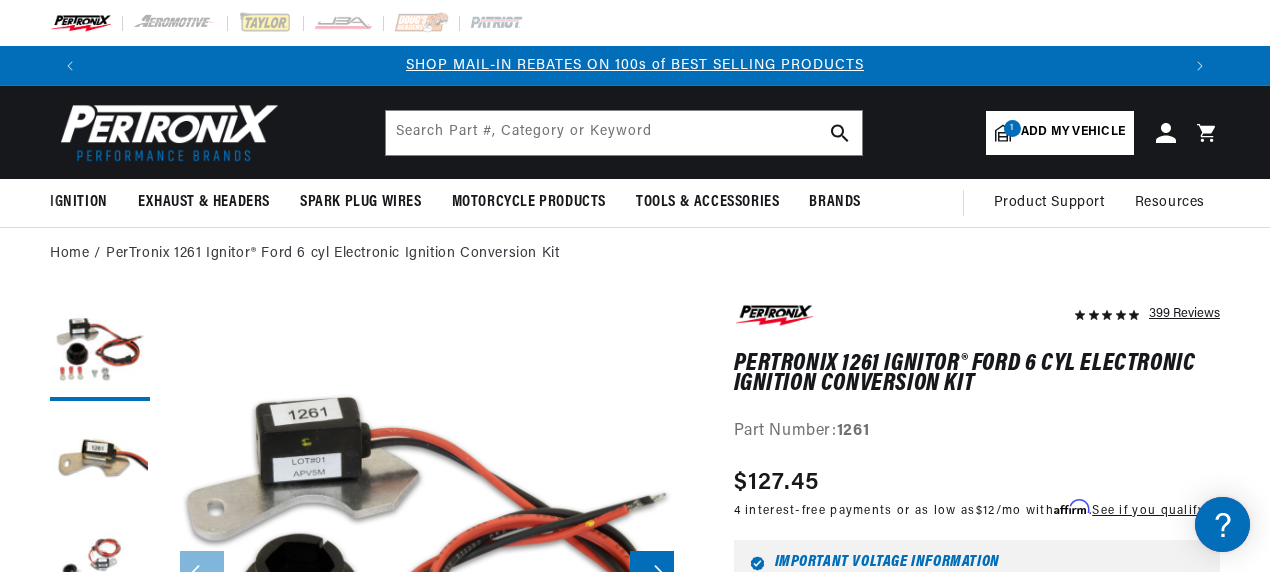 drag, startPoint x: 1259, startPoint y: 246, endPoint x: 1251, endPoint y: 272, distance: 27.202942 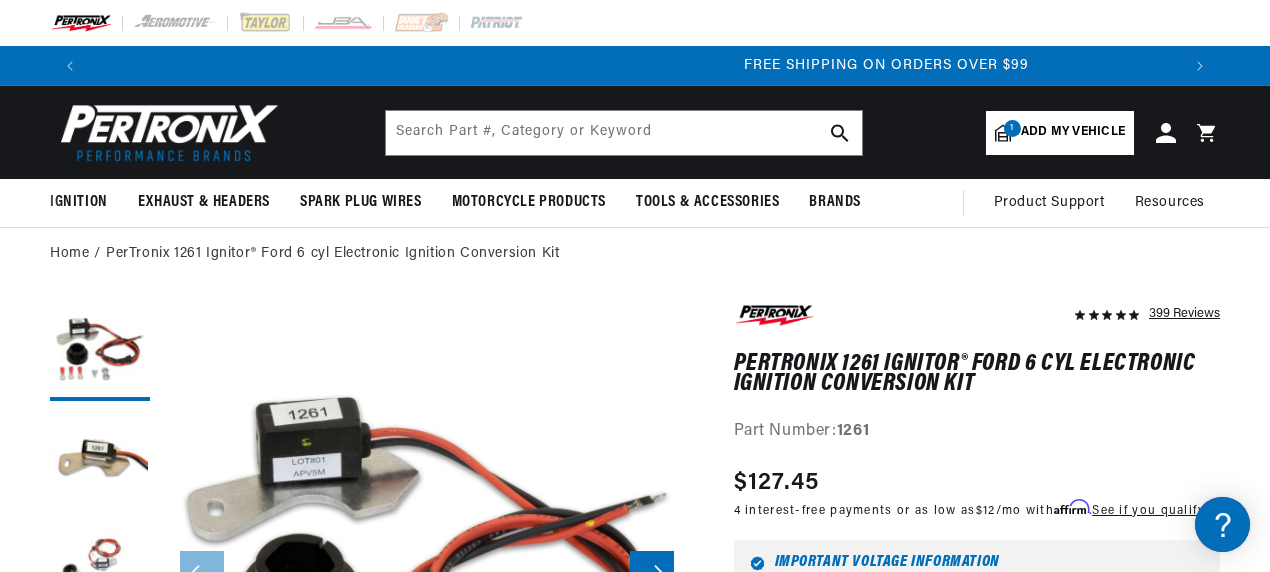 scroll, scrollTop: 0, scrollLeft: 2180, axis: horizontal 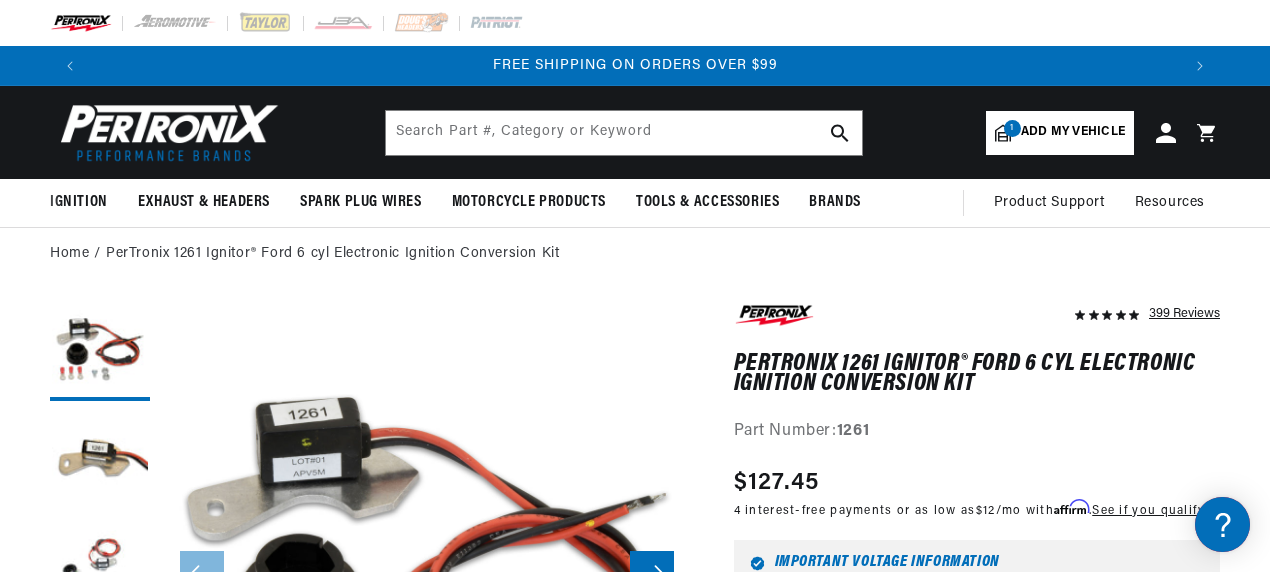 drag, startPoint x: 1269, startPoint y: 10, endPoint x: 1270, endPoint y: 38, distance: 28.01785 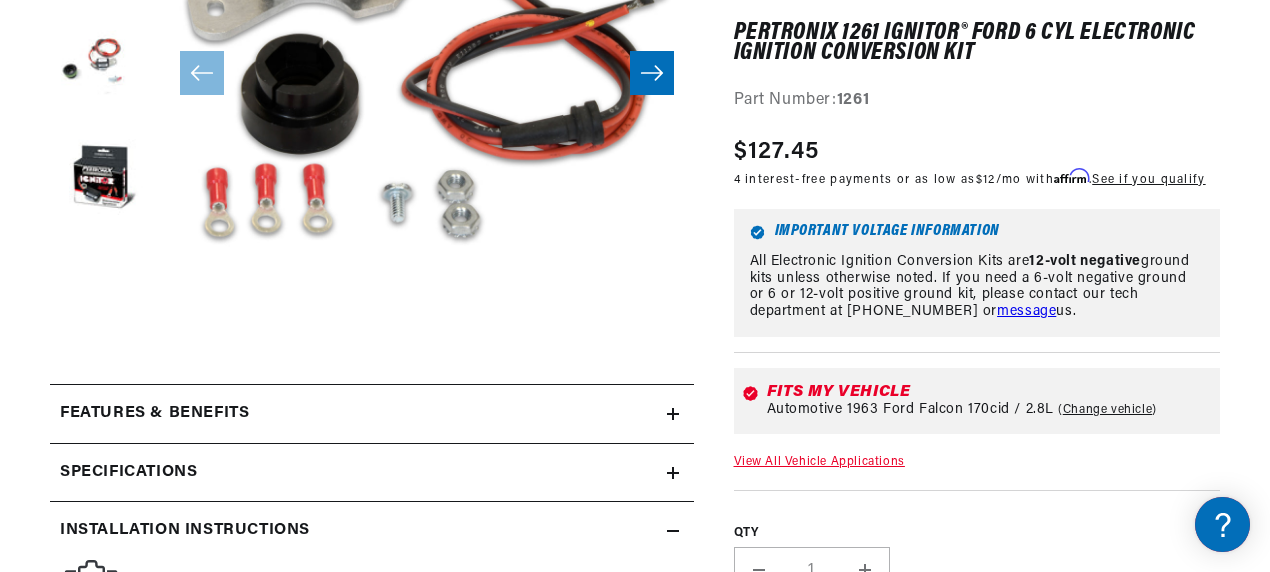 scroll, scrollTop: 1001, scrollLeft: 0, axis: vertical 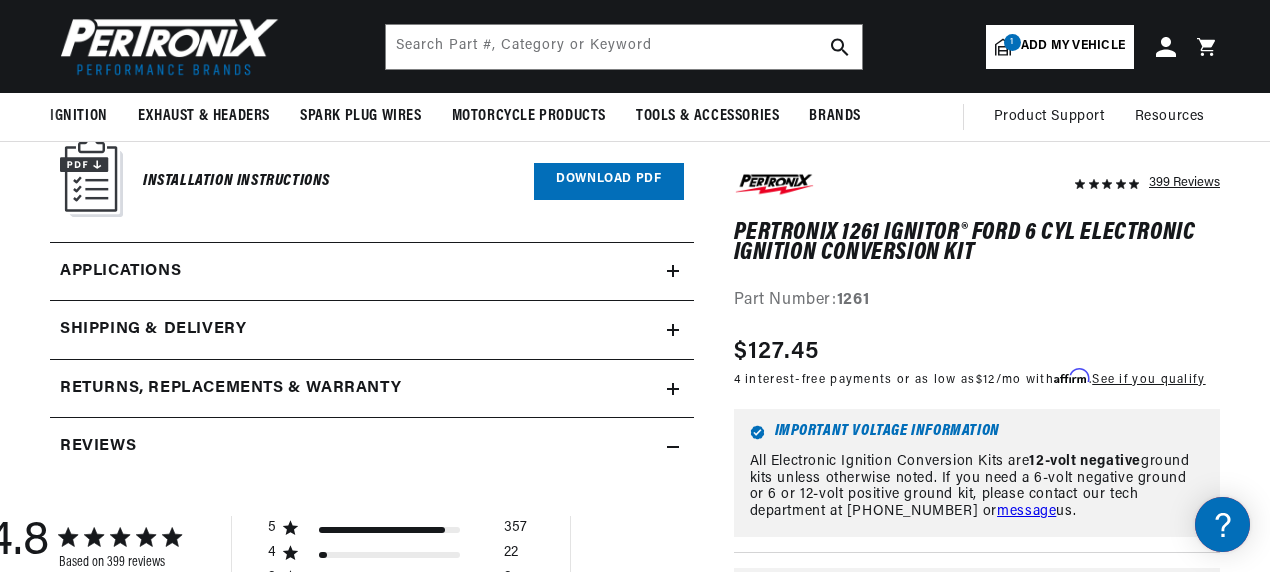 drag, startPoint x: 1268, startPoint y: 28, endPoint x: 1271, endPoint y: 6, distance: 22.203604 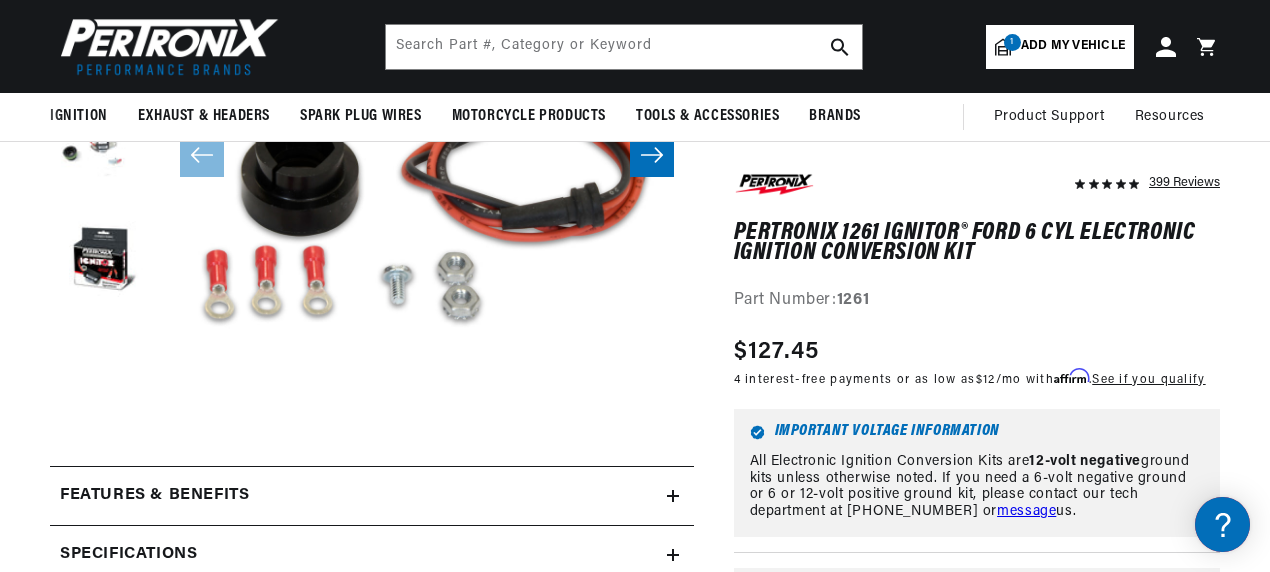 scroll, scrollTop: 0, scrollLeft: 0, axis: both 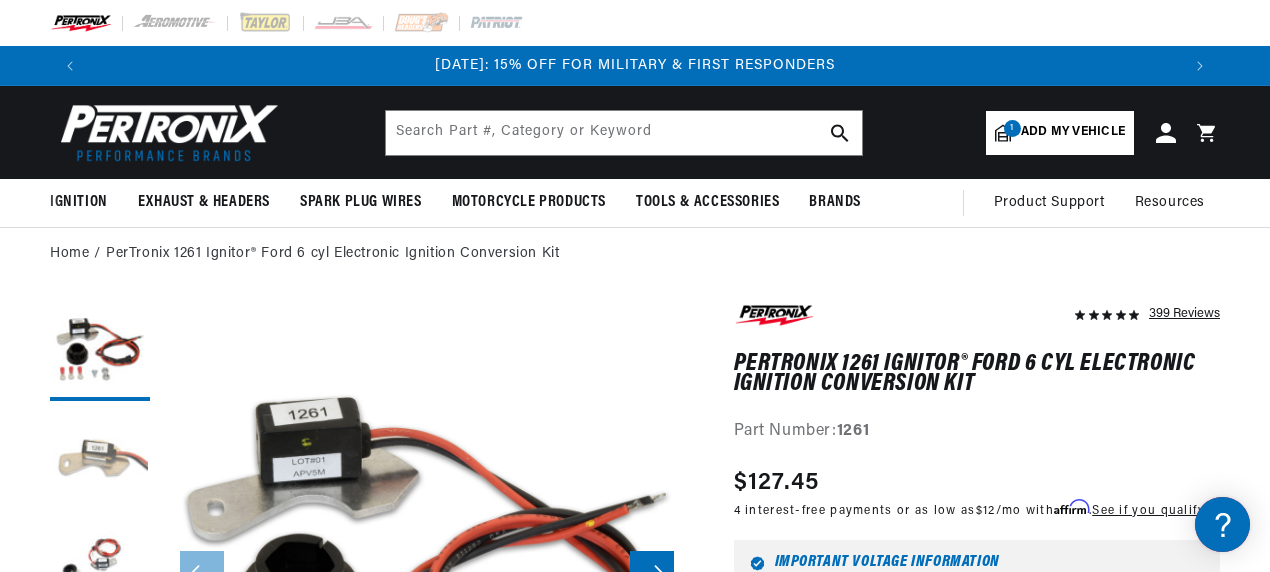 click at bounding box center (100, 461) 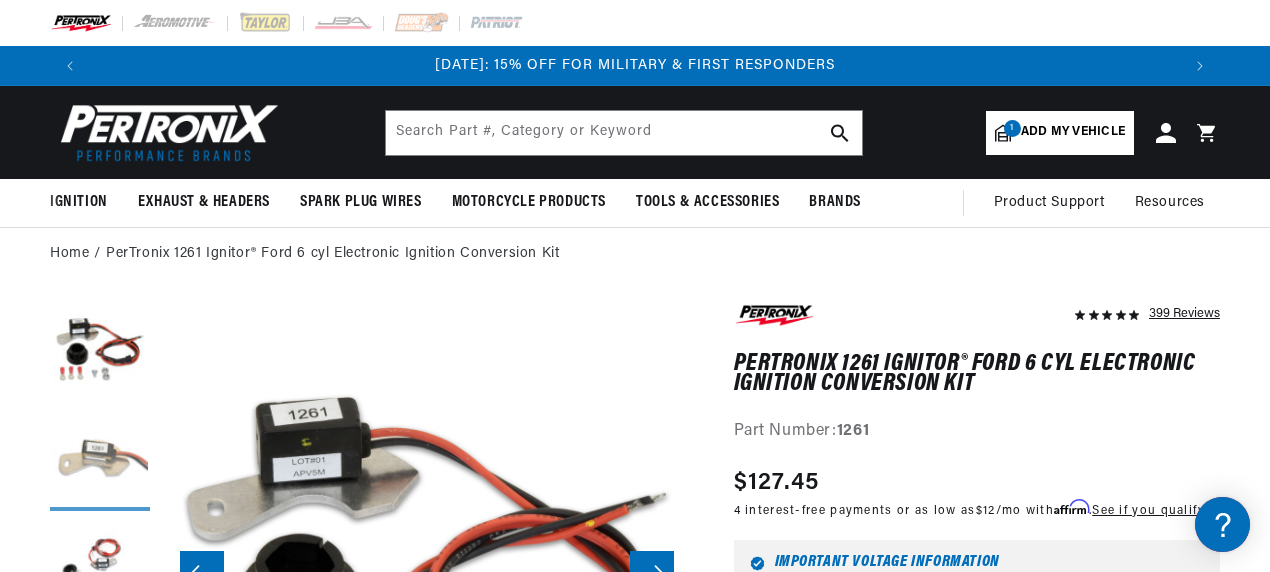 scroll, scrollTop: 0, scrollLeft: 262, axis: horizontal 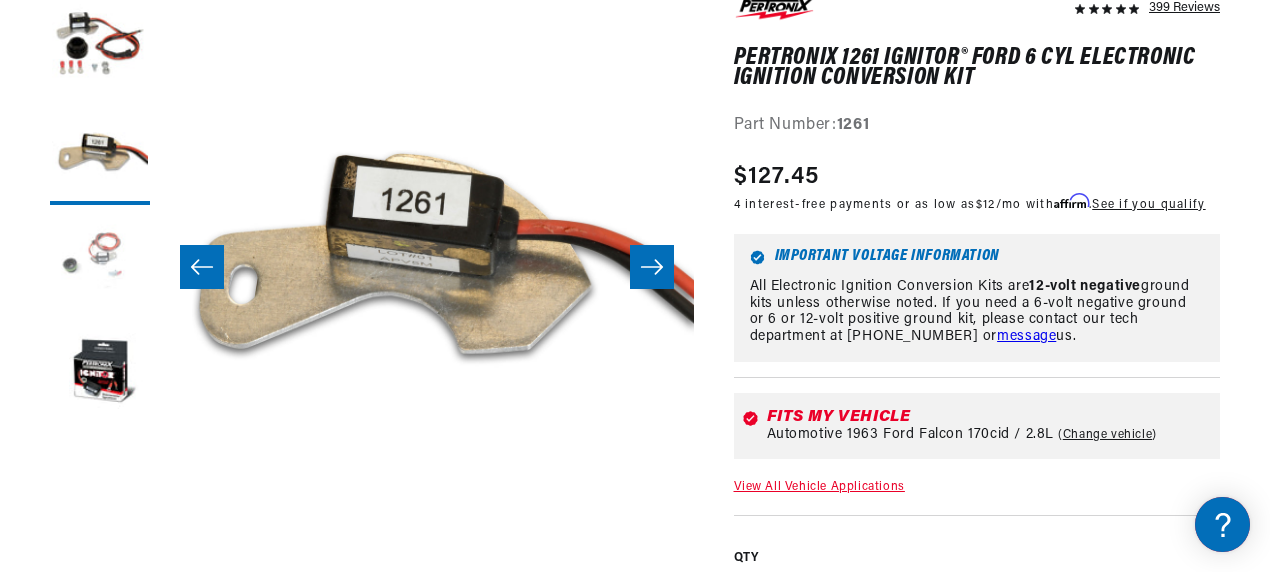click at bounding box center (100, 265) 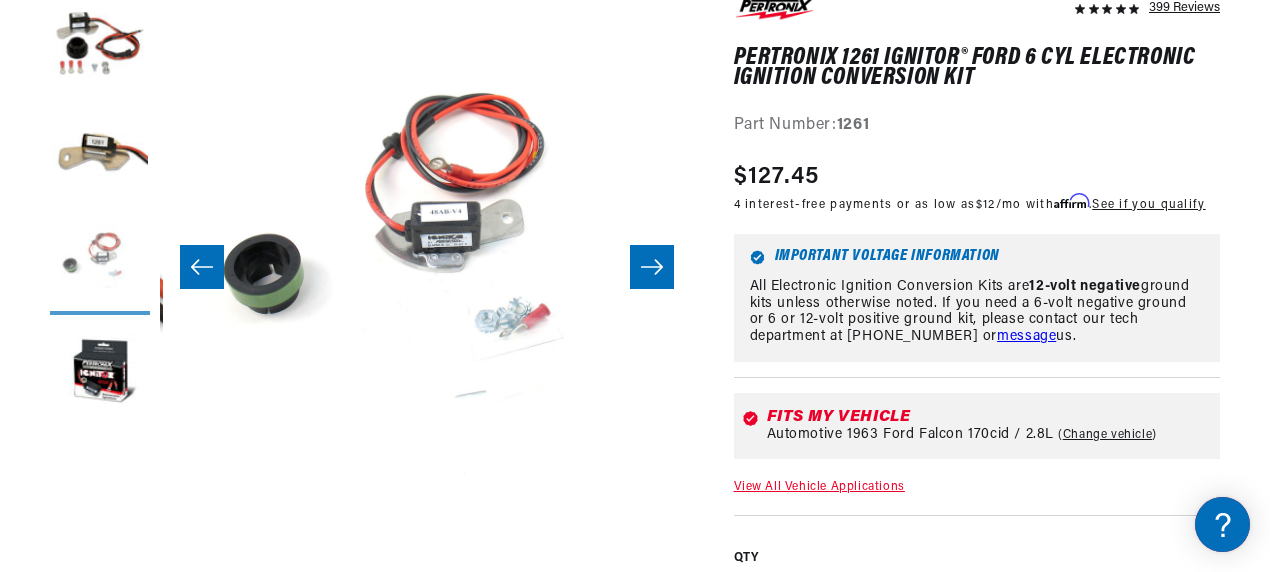 scroll, scrollTop: 0, scrollLeft: 1067, axis: horizontal 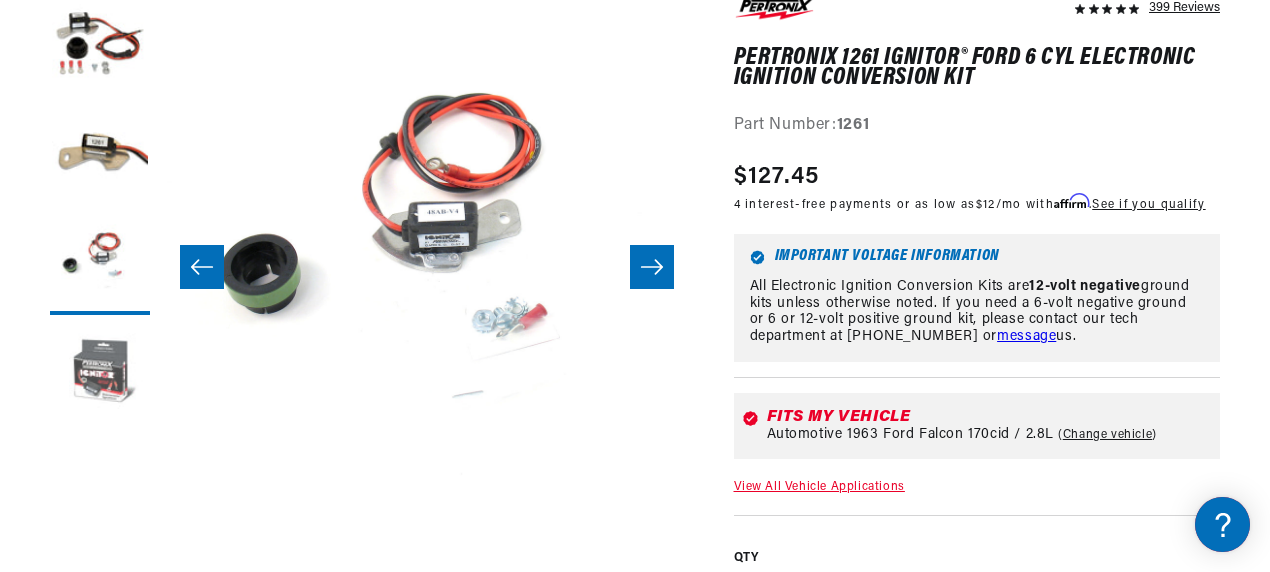 click at bounding box center (100, 375) 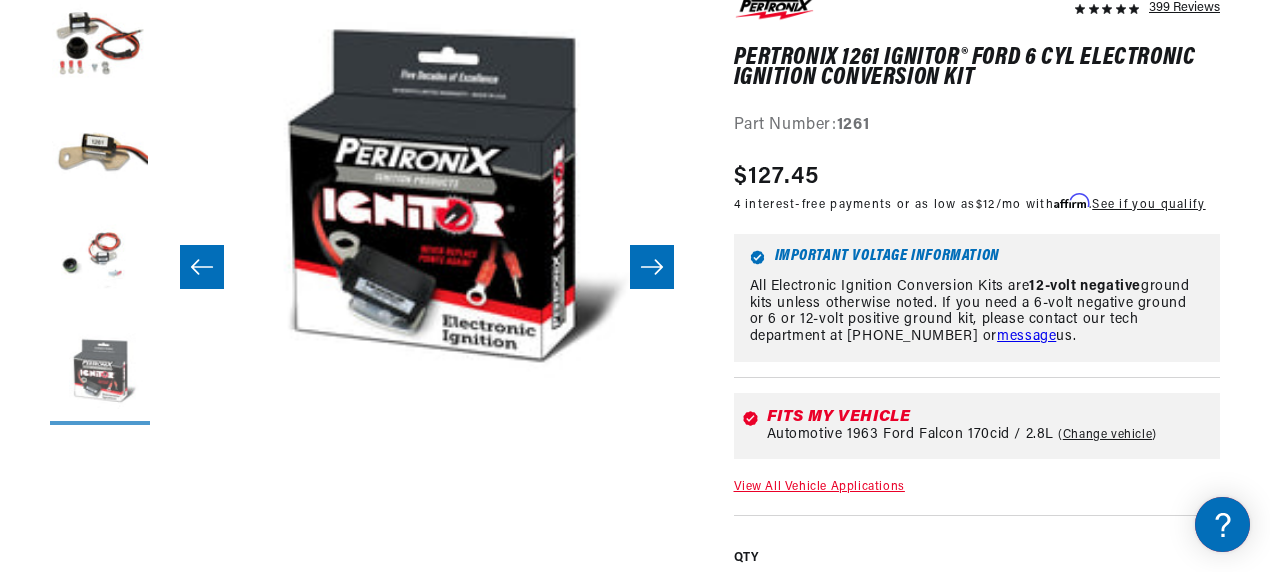 scroll, scrollTop: 0, scrollLeft: 1600, axis: horizontal 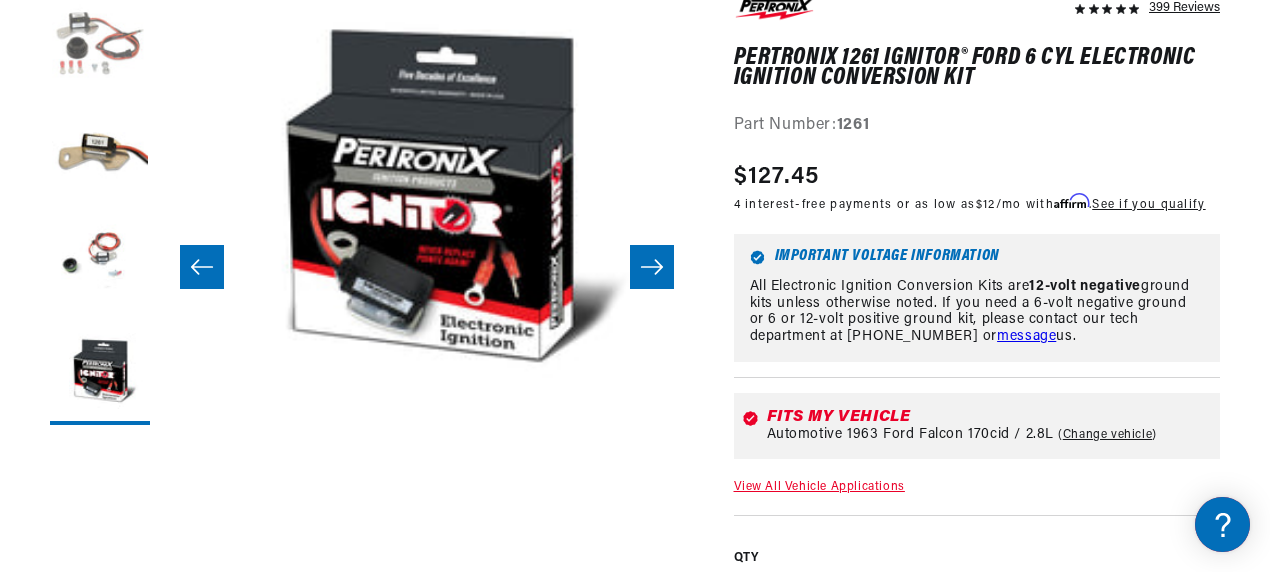 click at bounding box center [100, 45] 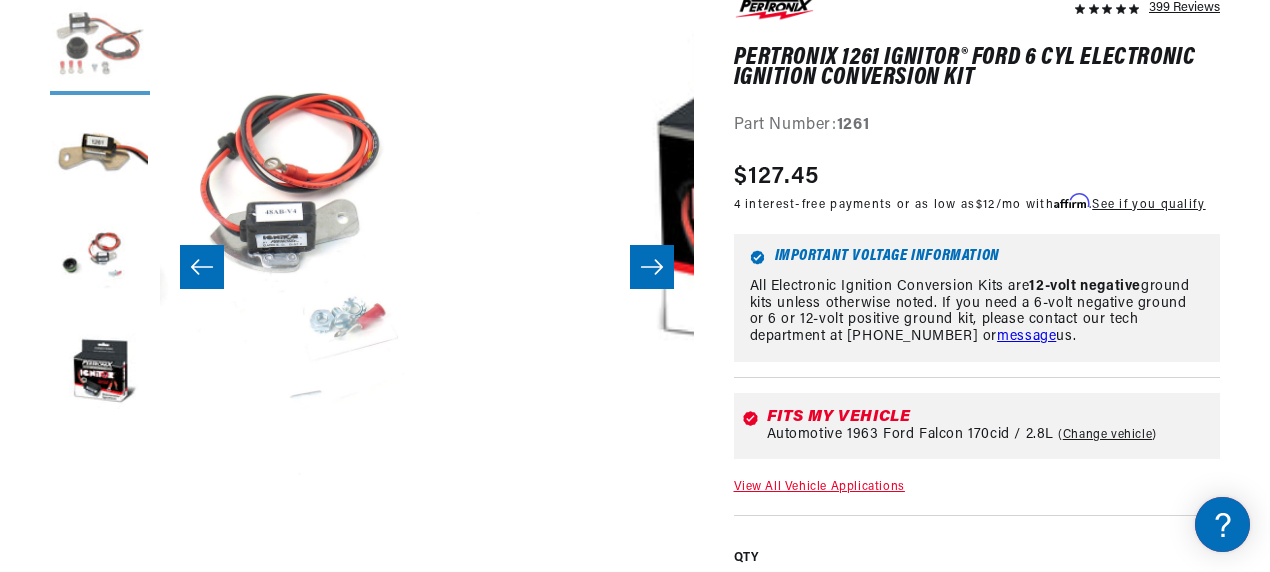 scroll, scrollTop: 0, scrollLeft: 370, axis: horizontal 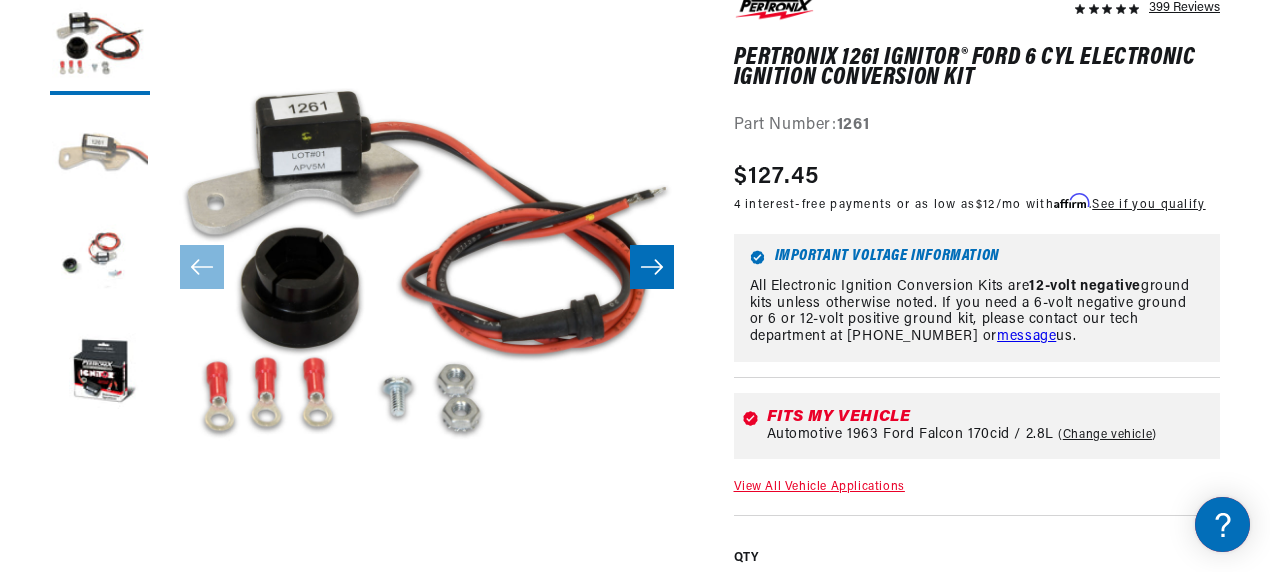 click at bounding box center [100, 155] 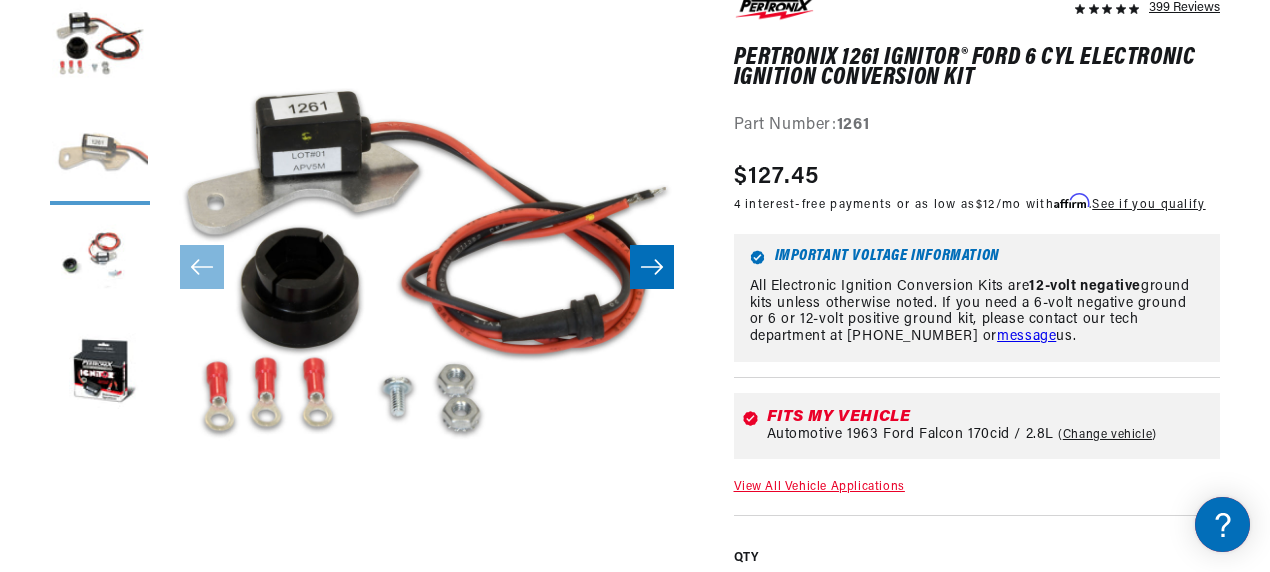 scroll, scrollTop: 0, scrollLeft: 1744, axis: horizontal 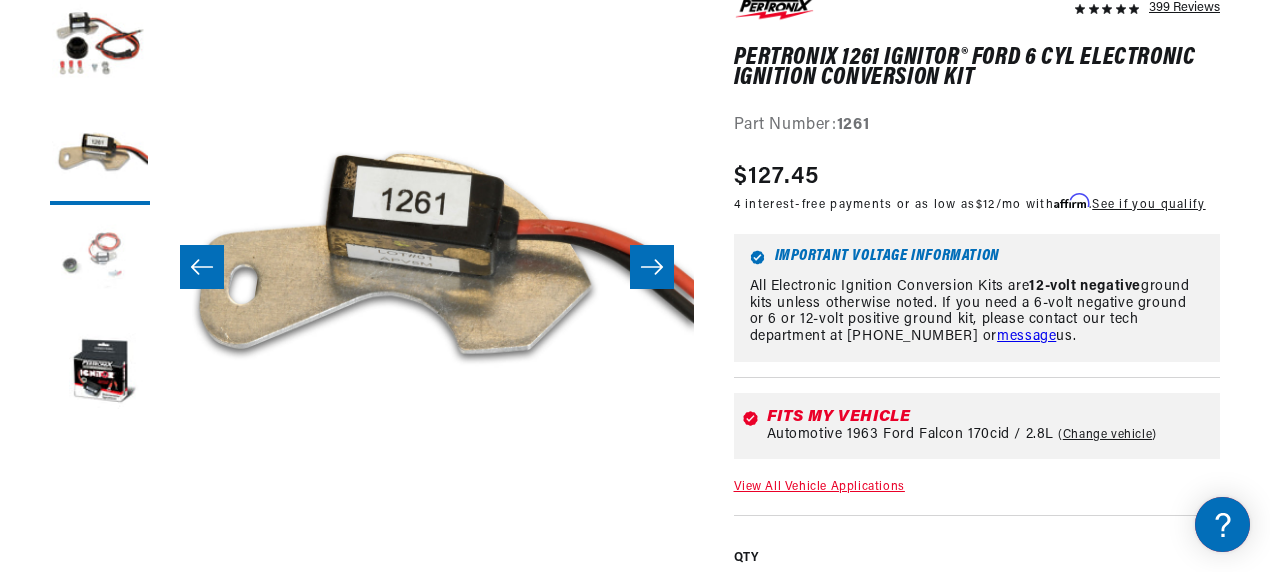 click at bounding box center (100, 265) 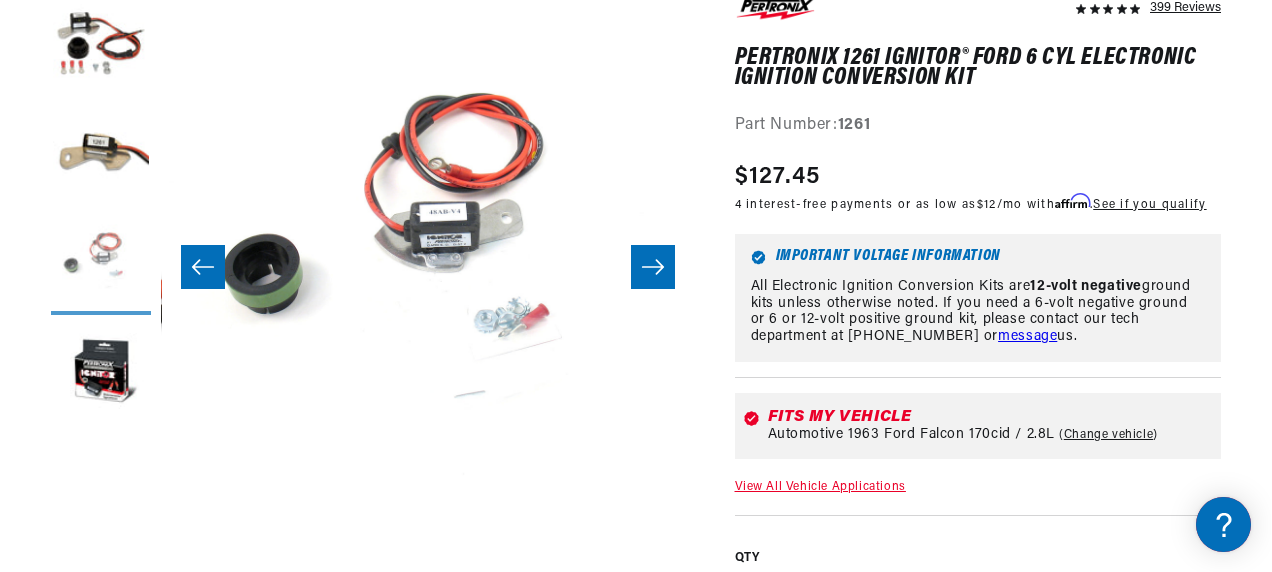 scroll, scrollTop: 0, scrollLeft: 1067, axis: horizontal 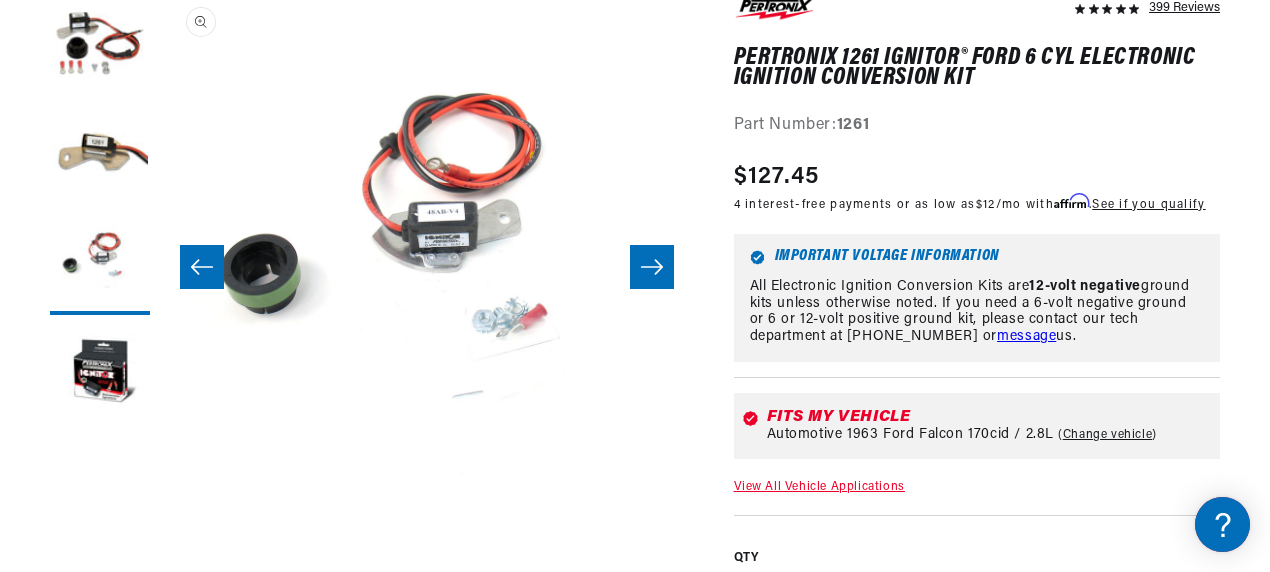 click on "Open media 3 in modal" at bounding box center (160, 528) 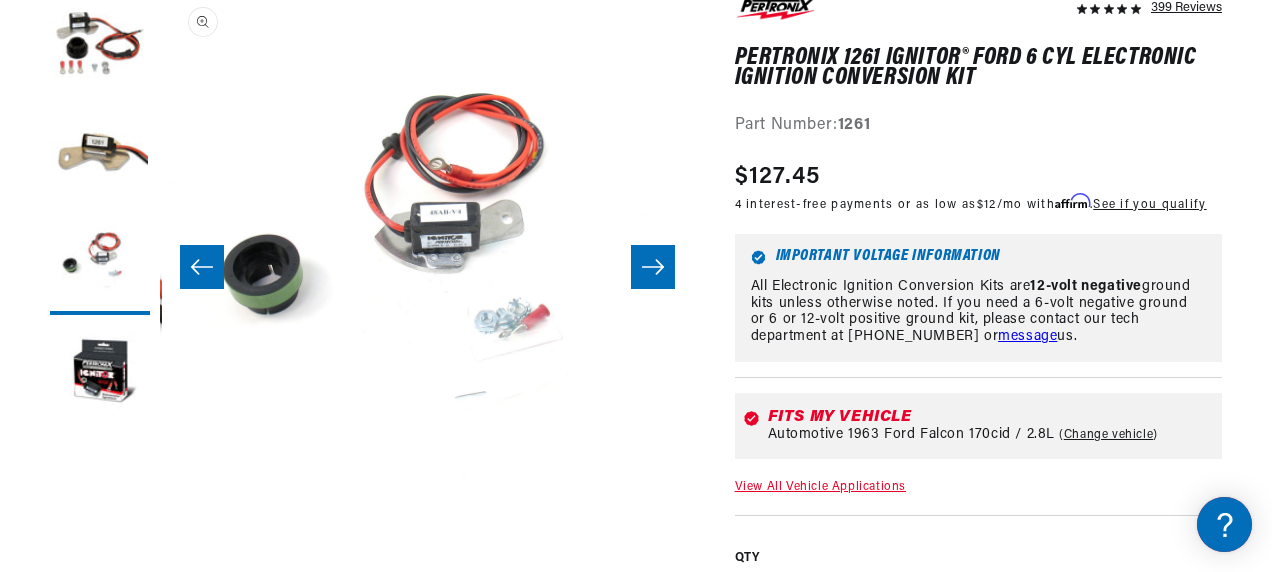 scroll, scrollTop: 0, scrollLeft: 1069, axis: horizontal 